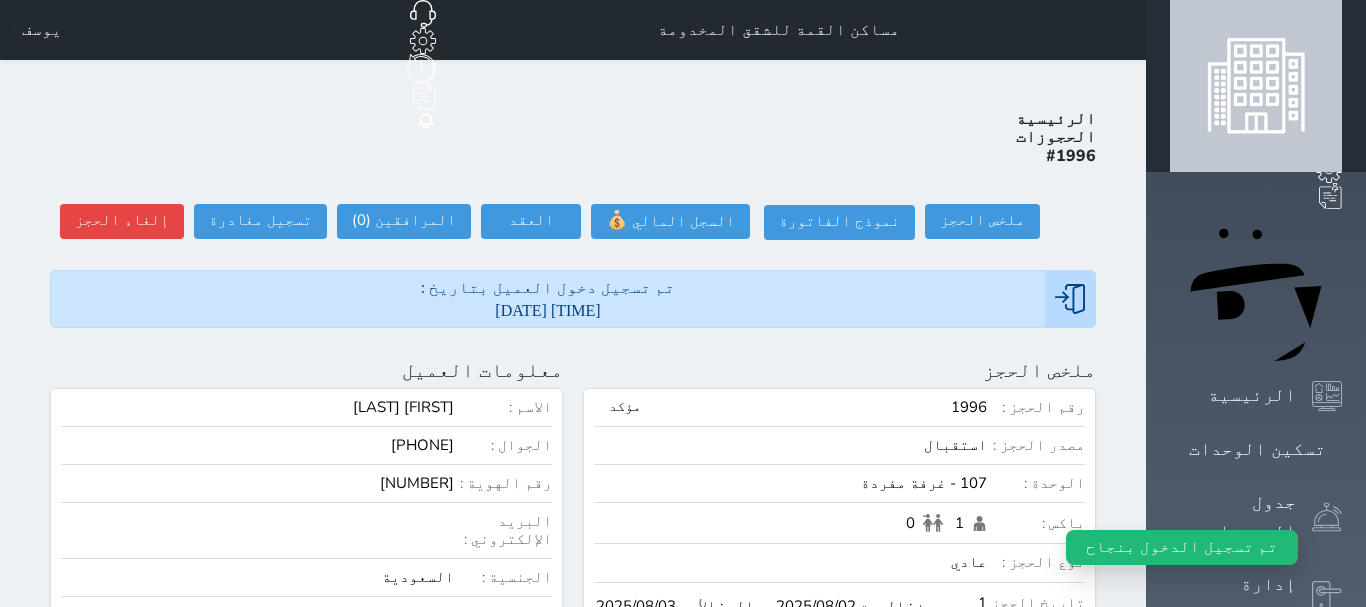 click on "العقد #1996" at bounding box center (683, 303) 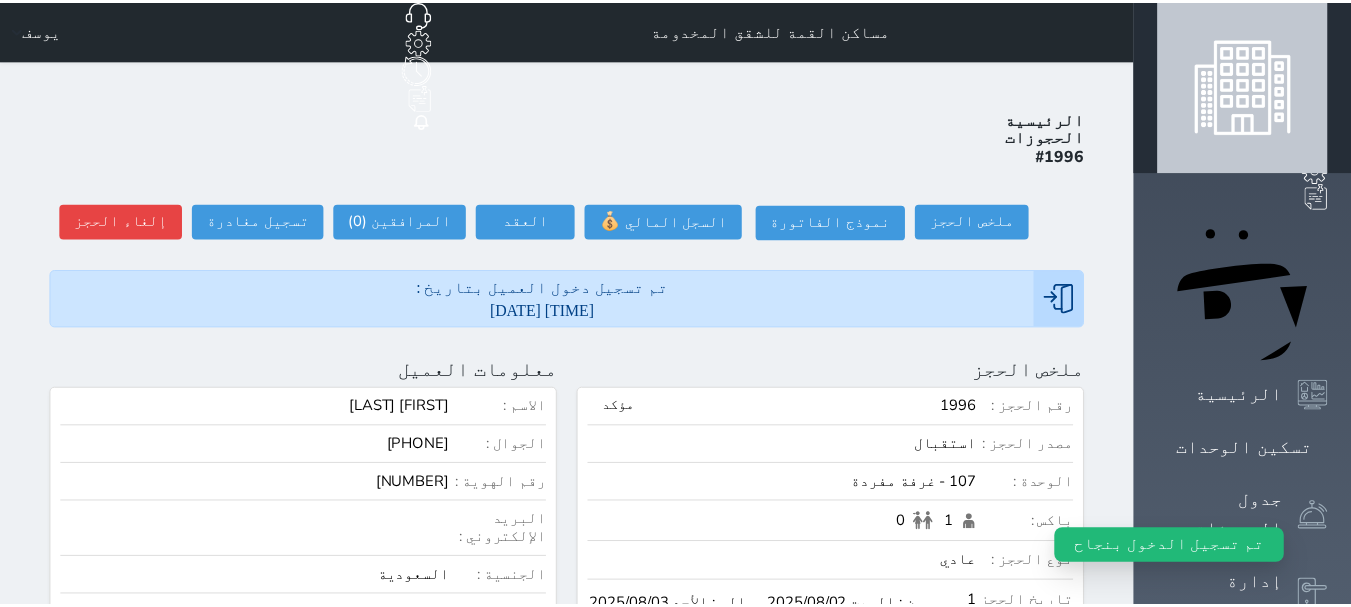 scroll, scrollTop: 0, scrollLeft: 0, axis: both 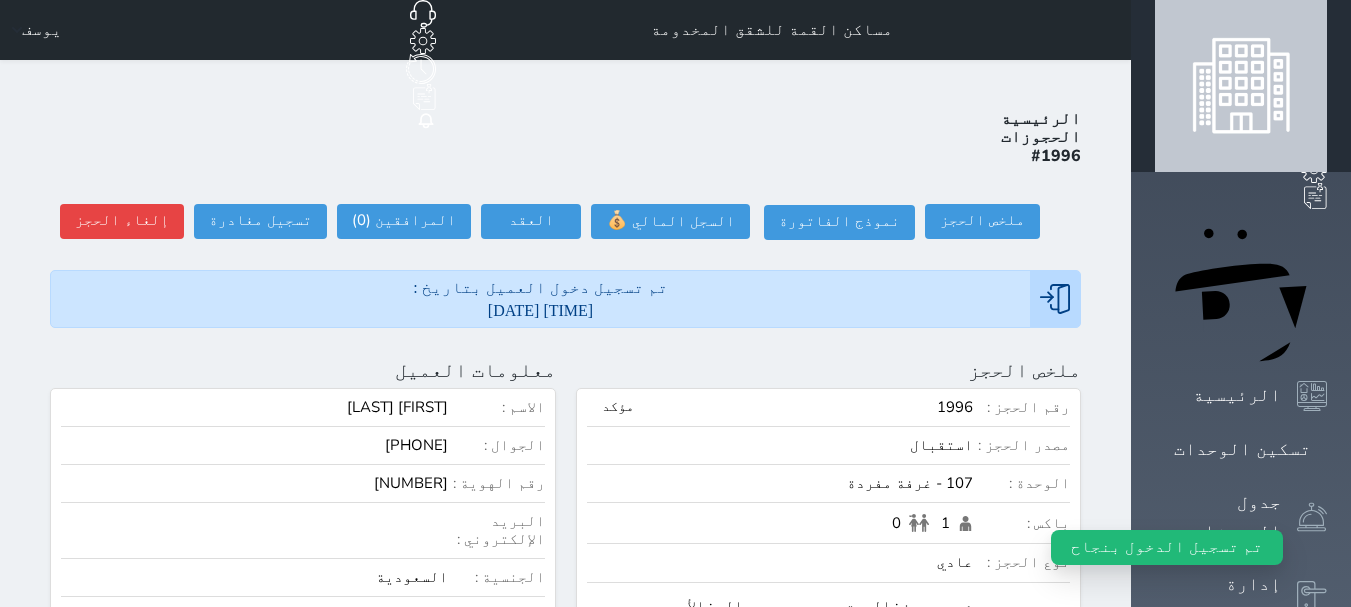 click on "يوسف" at bounding box center (42, 30) 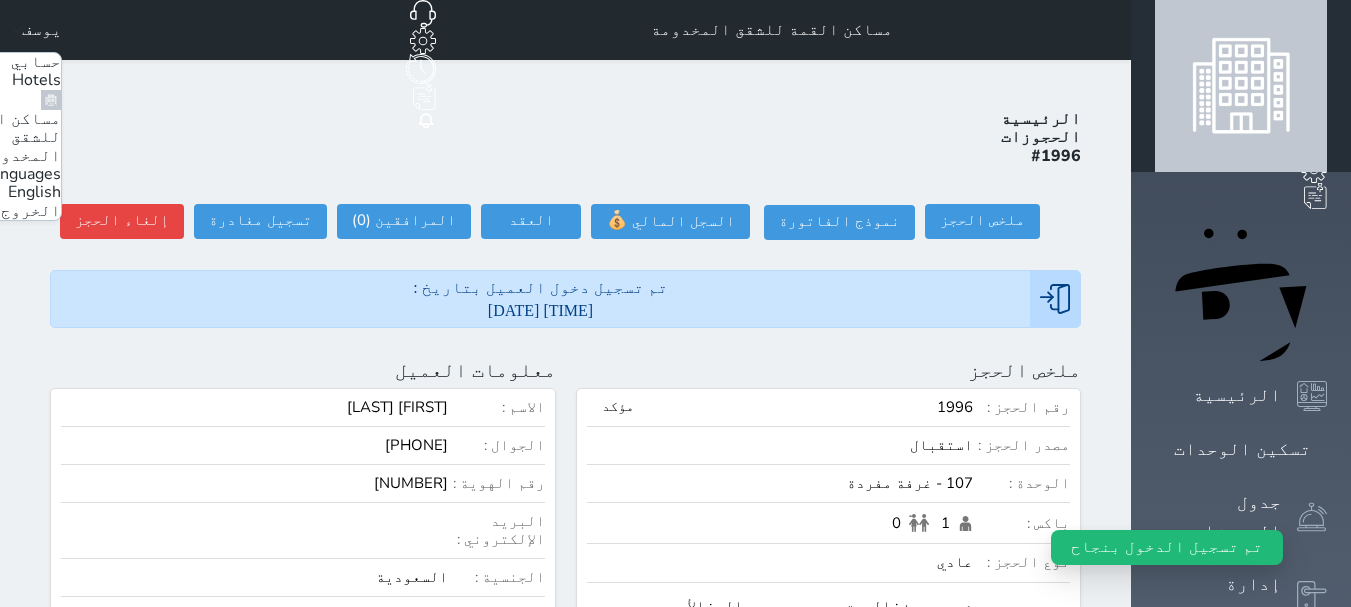 click on "English" at bounding box center [34, 192] 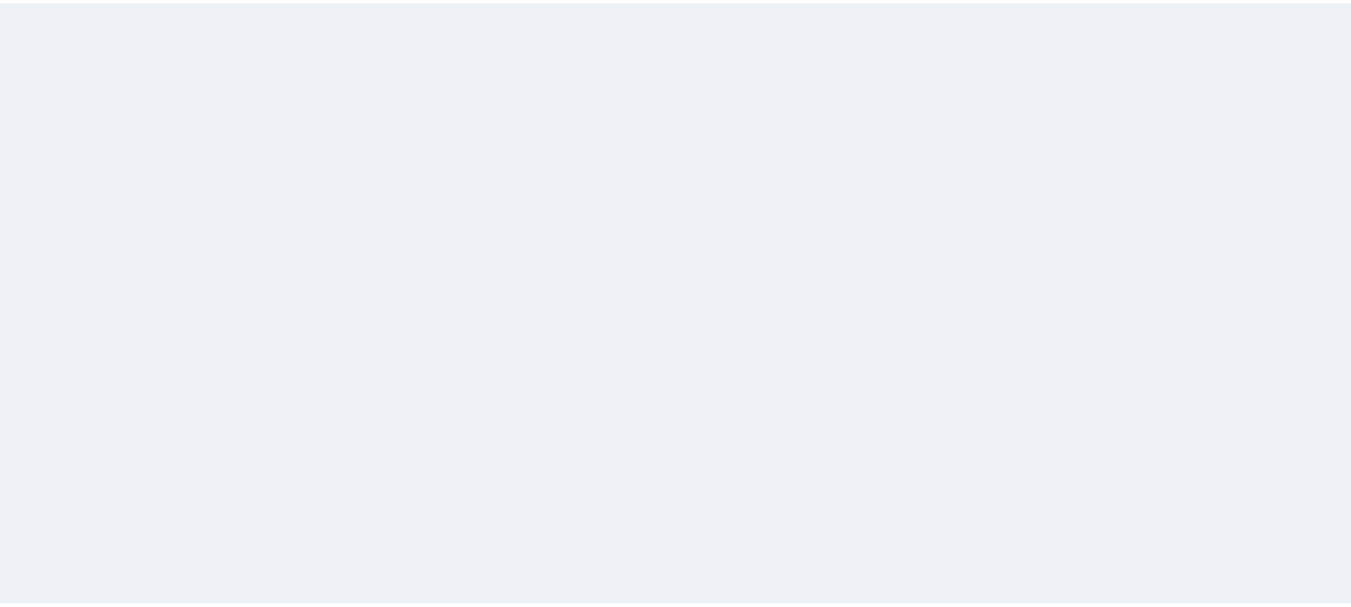 scroll, scrollTop: 0, scrollLeft: 0, axis: both 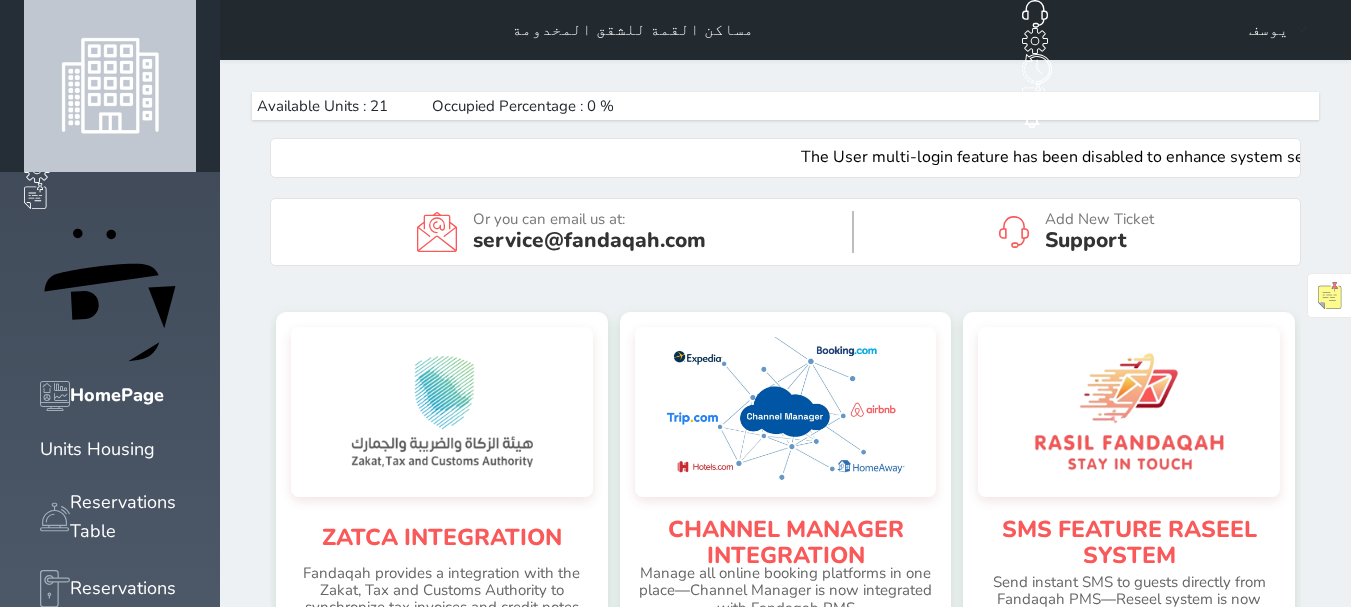 drag, startPoint x: 58, startPoint y: 219, endPoint x: 149, endPoint y: 218, distance: 91.00549 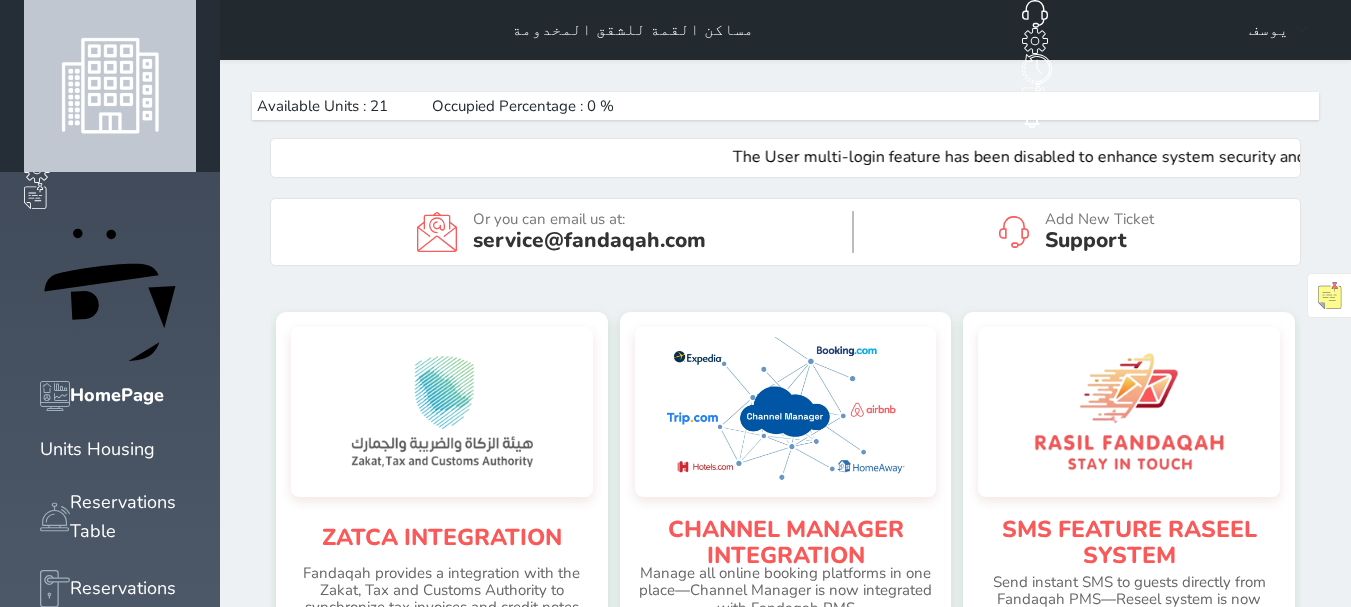 click 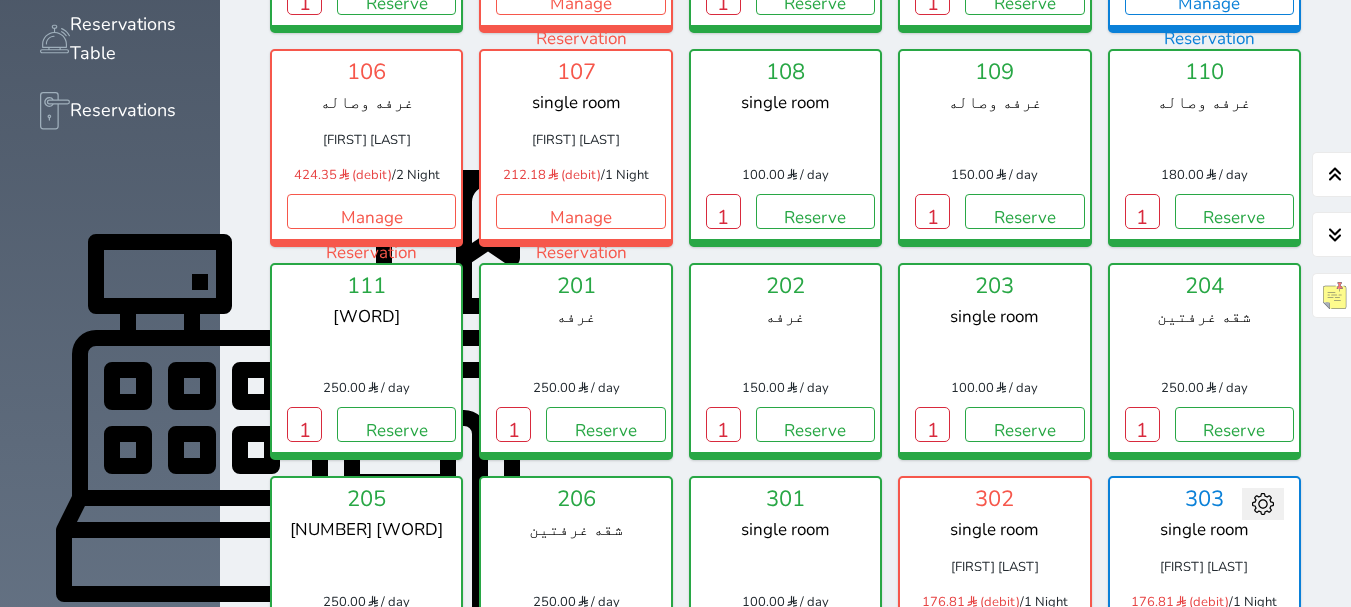scroll, scrollTop: 578, scrollLeft: 0, axis: vertical 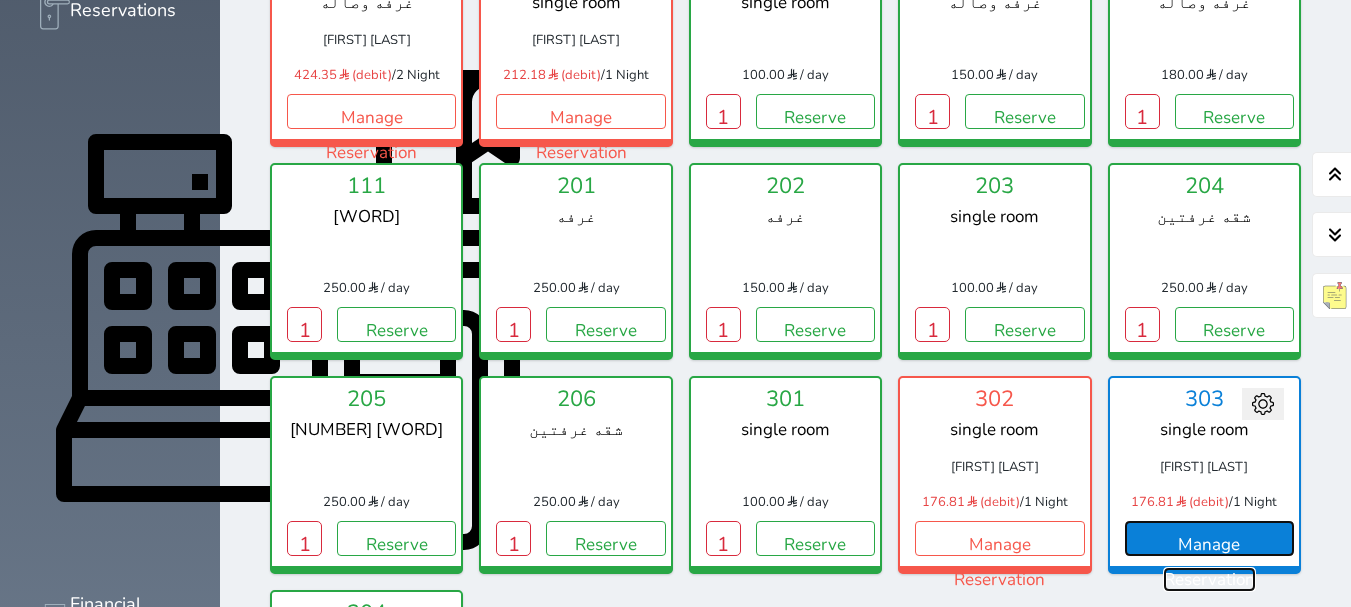 click on "Manage Reservation" at bounding box center [1209, 538] 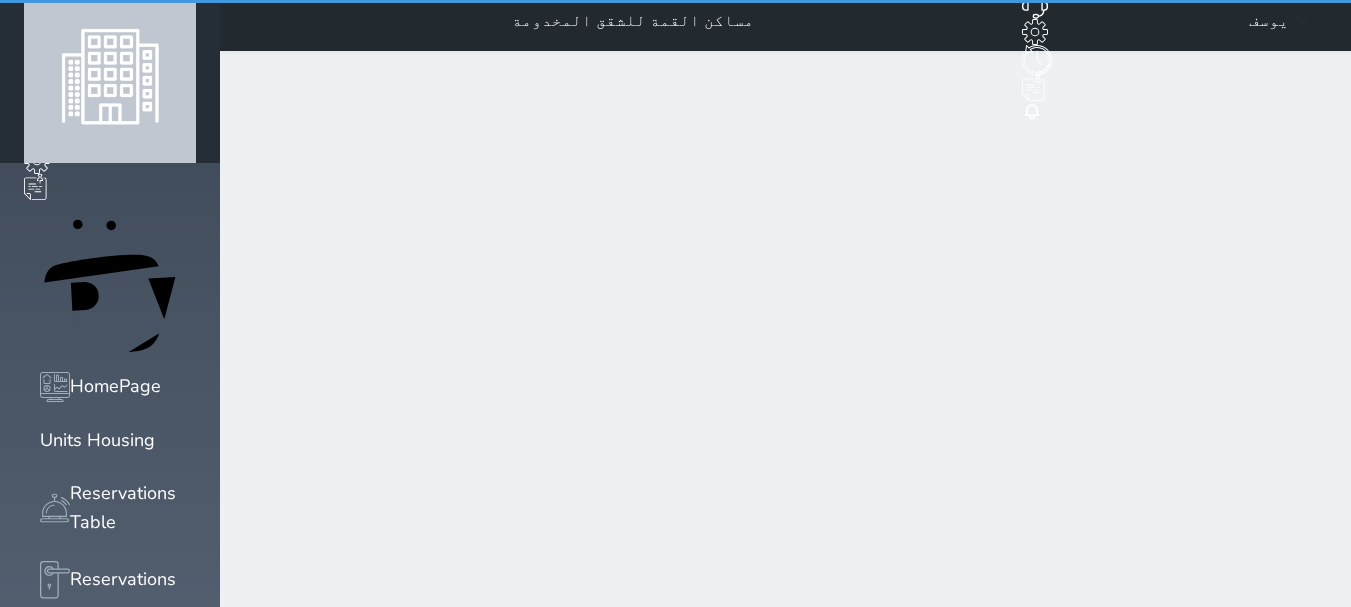 scroll, scrollTop: 0, scrollLeft: 0, axis: both 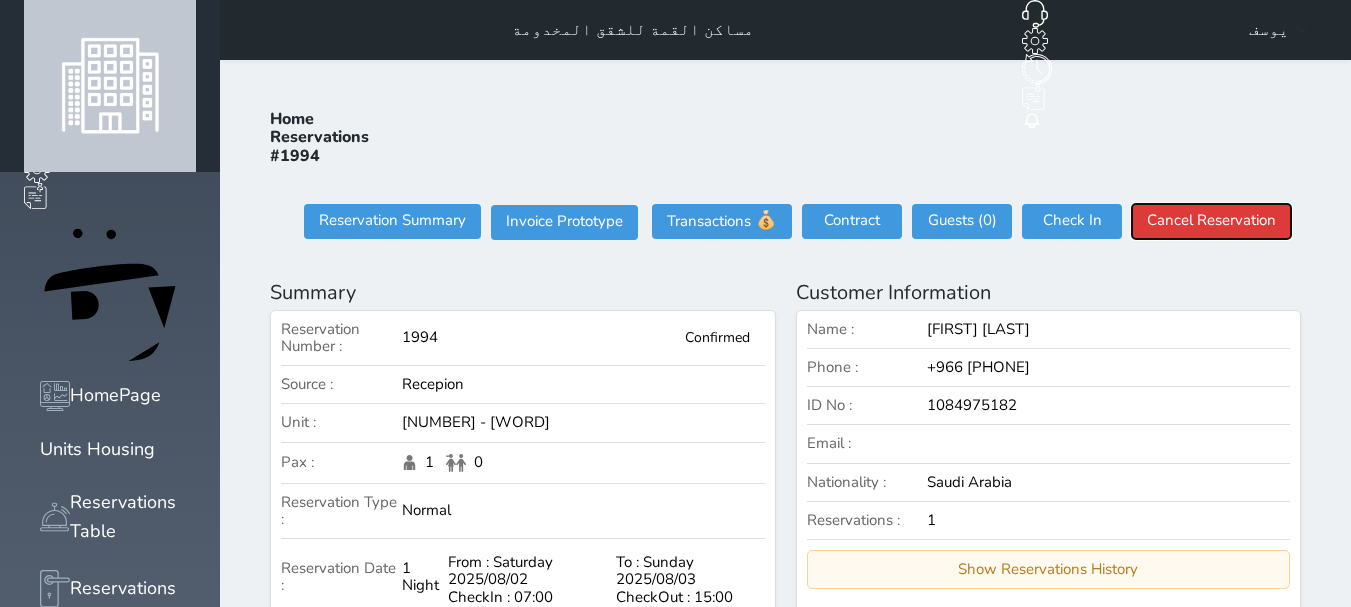 click on "Cancel Reservation" at bounding box center [1211, 221] 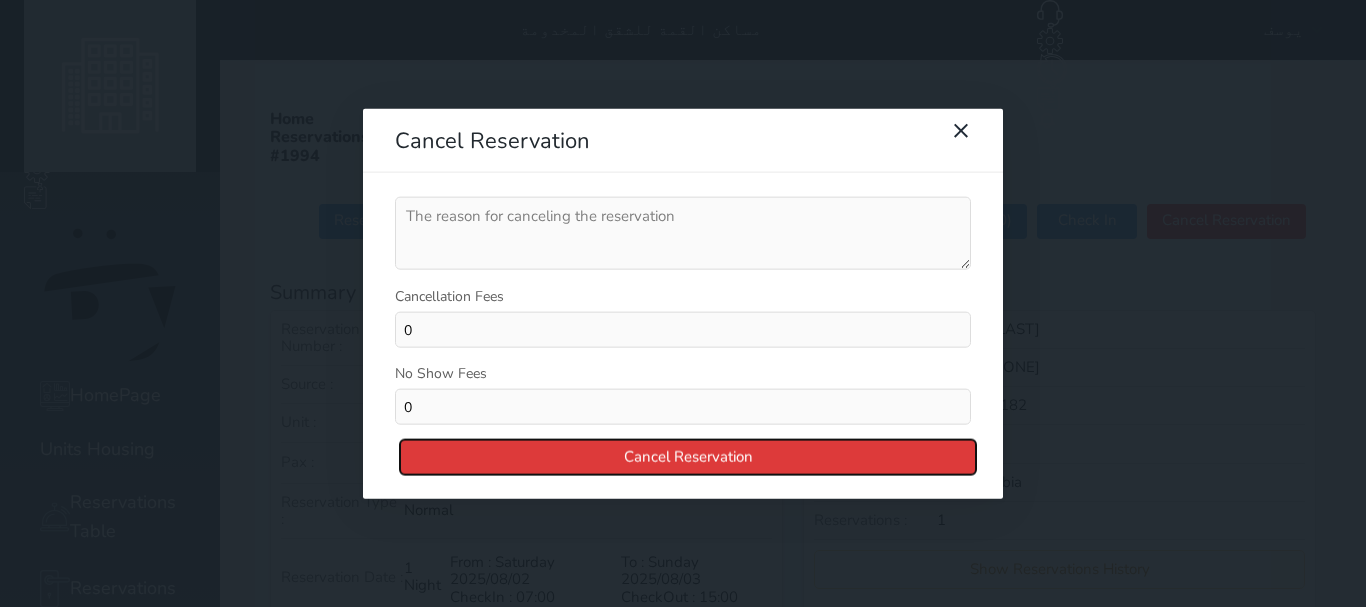 click on "Cancel Reservation" at bounding box center [688, 457] 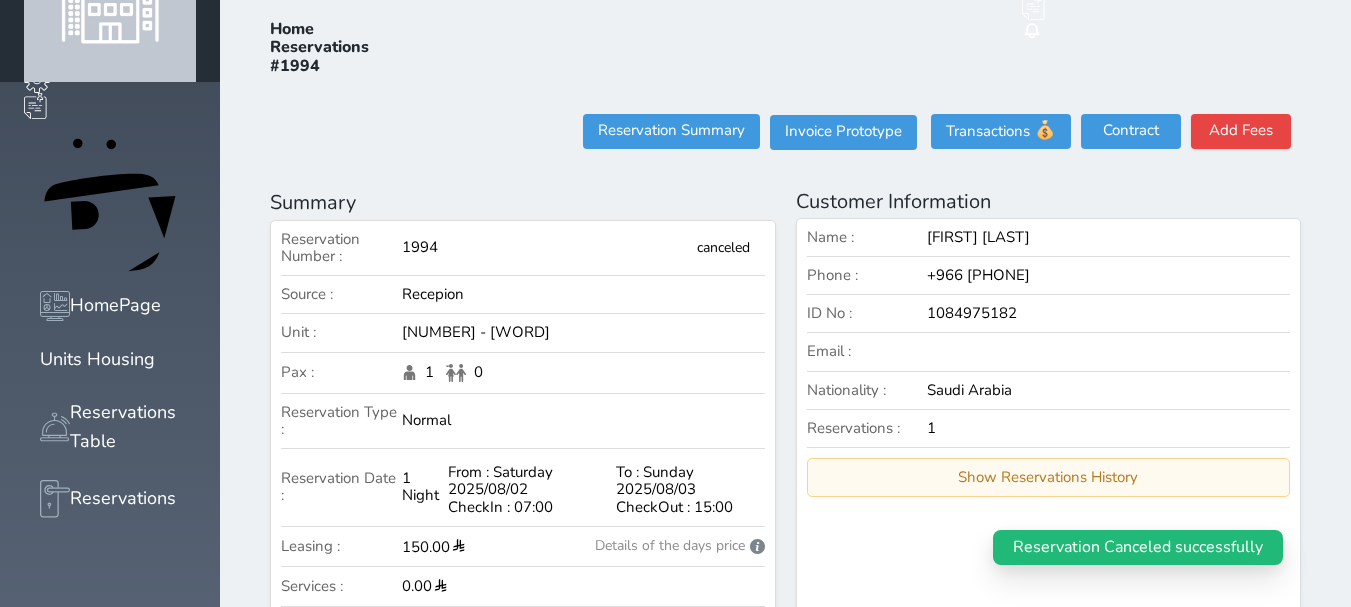 scroll, scrollTop: 100, scrollLeft: 0, axis: vertical 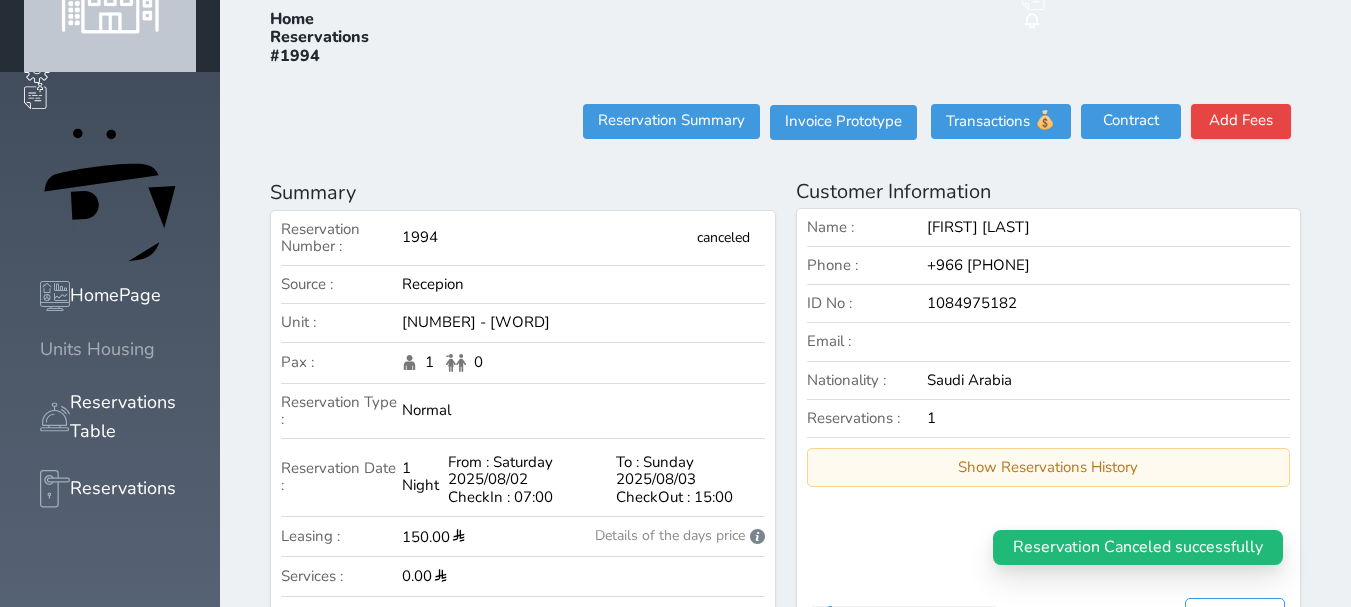 click 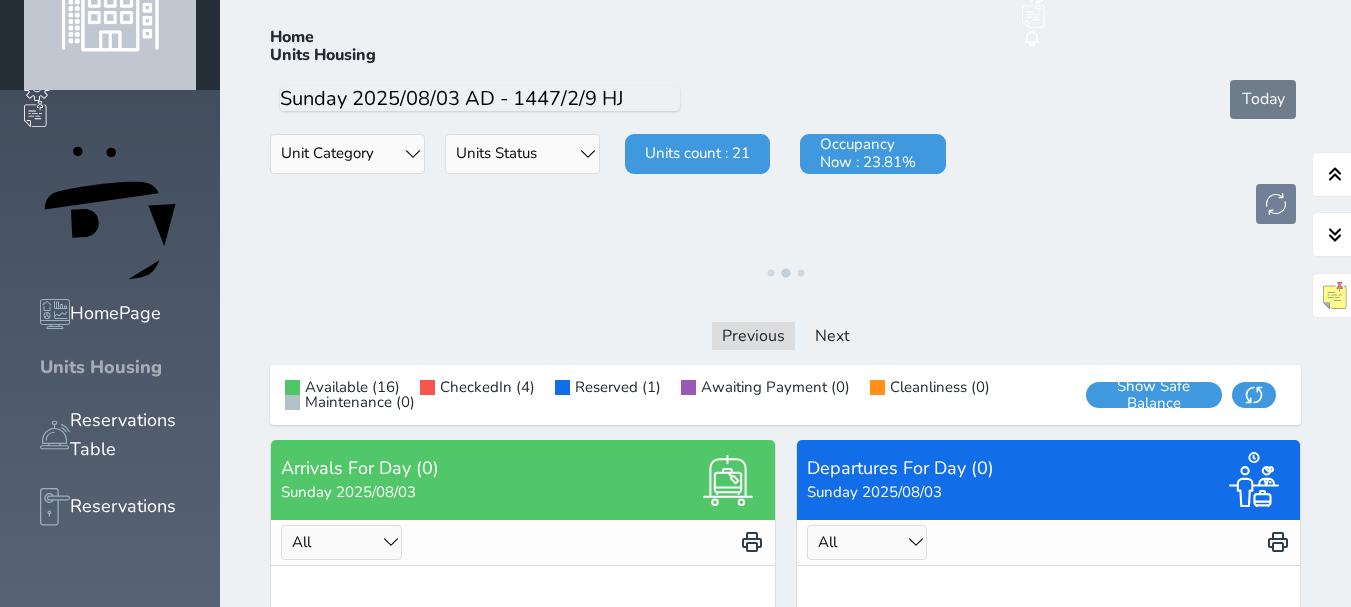 scroll, scrollTop: 0, scrollLeft: 0, axis: both 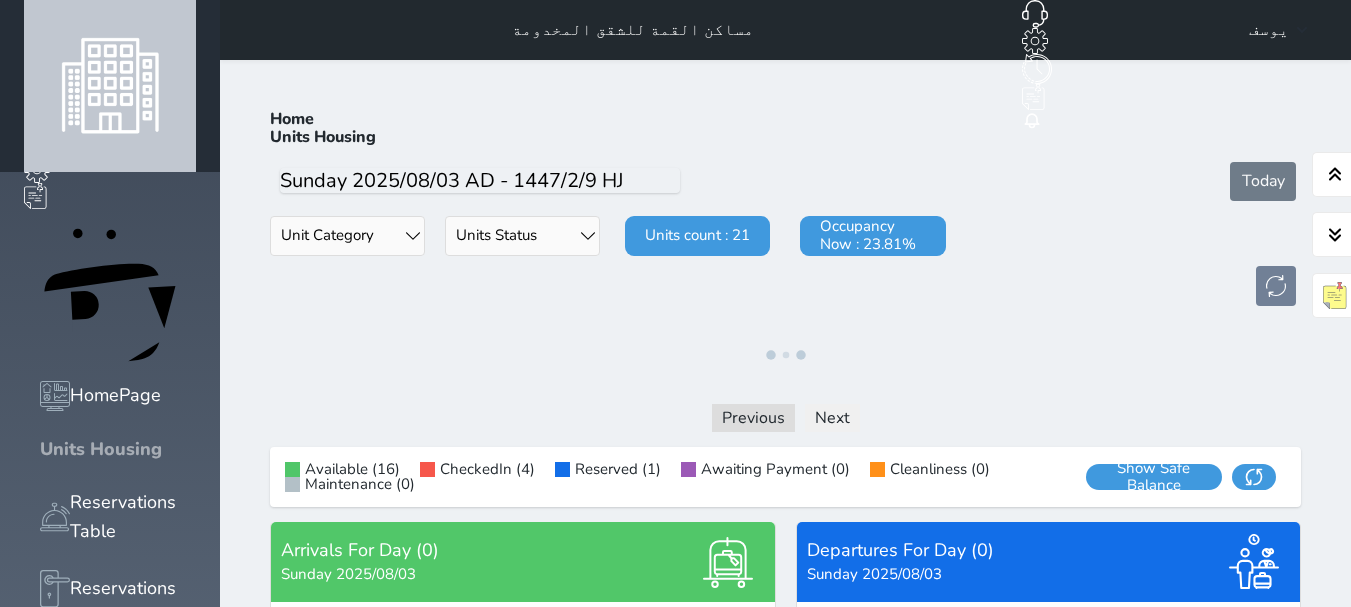 click 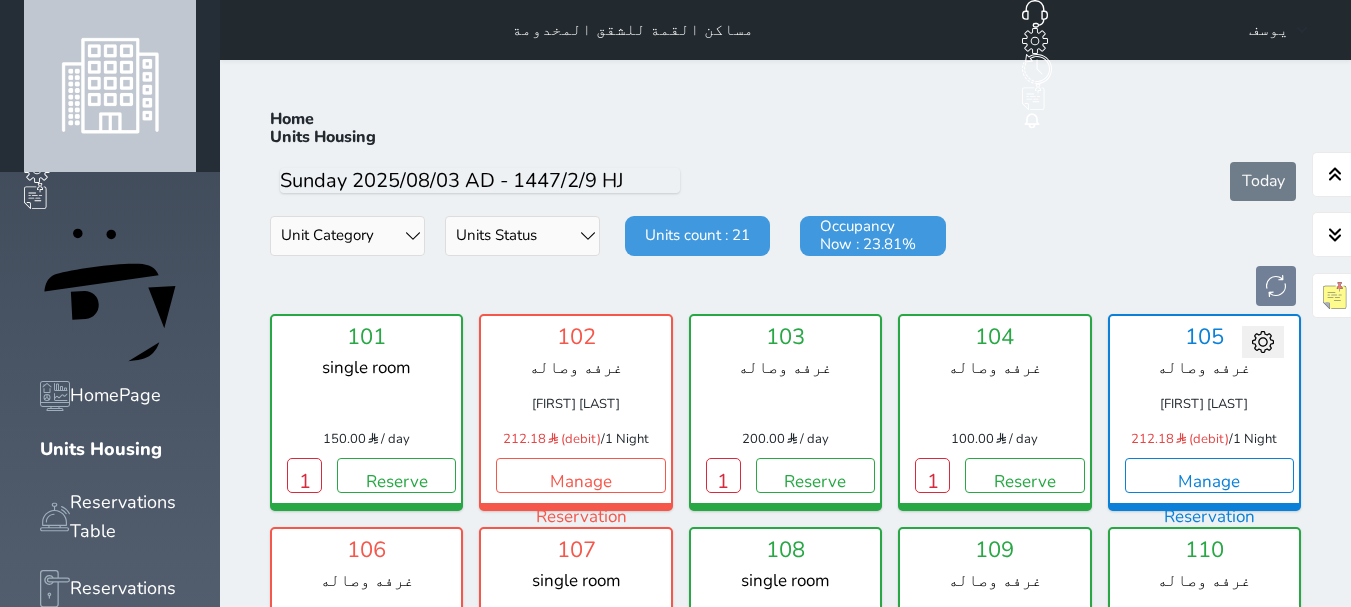 scroll, scrollTop: 78, scrollLeft: 0, axis: vertical 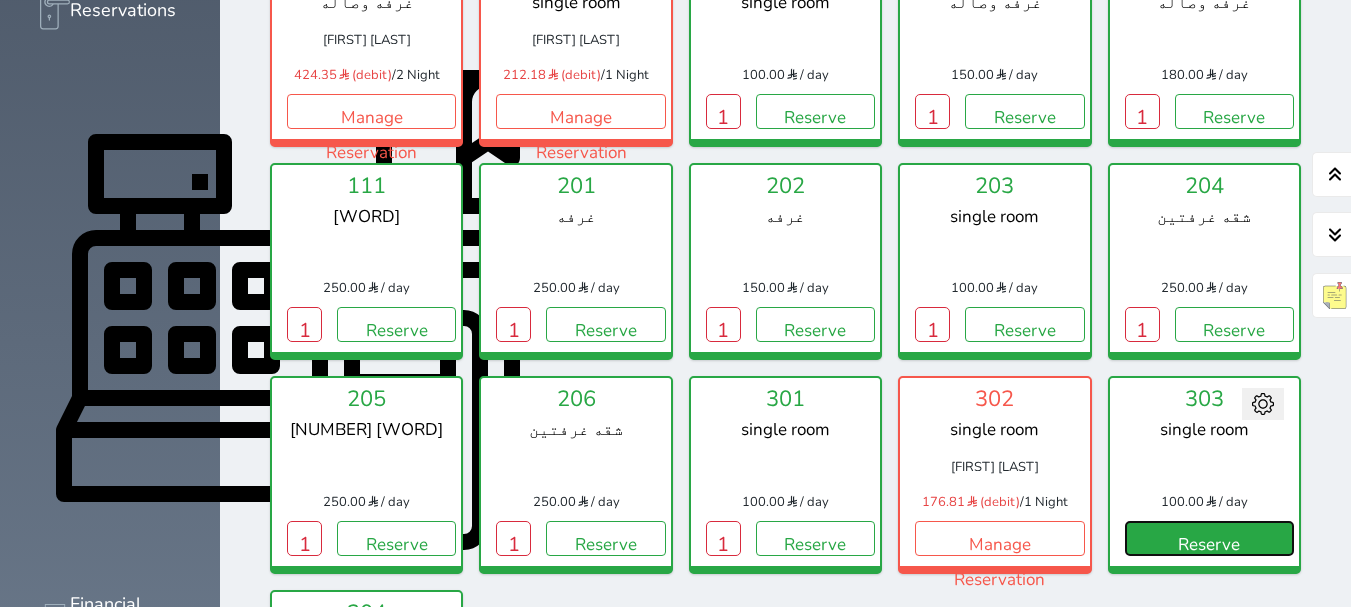 click on "Reserve" at bounding box center [1209, 538] 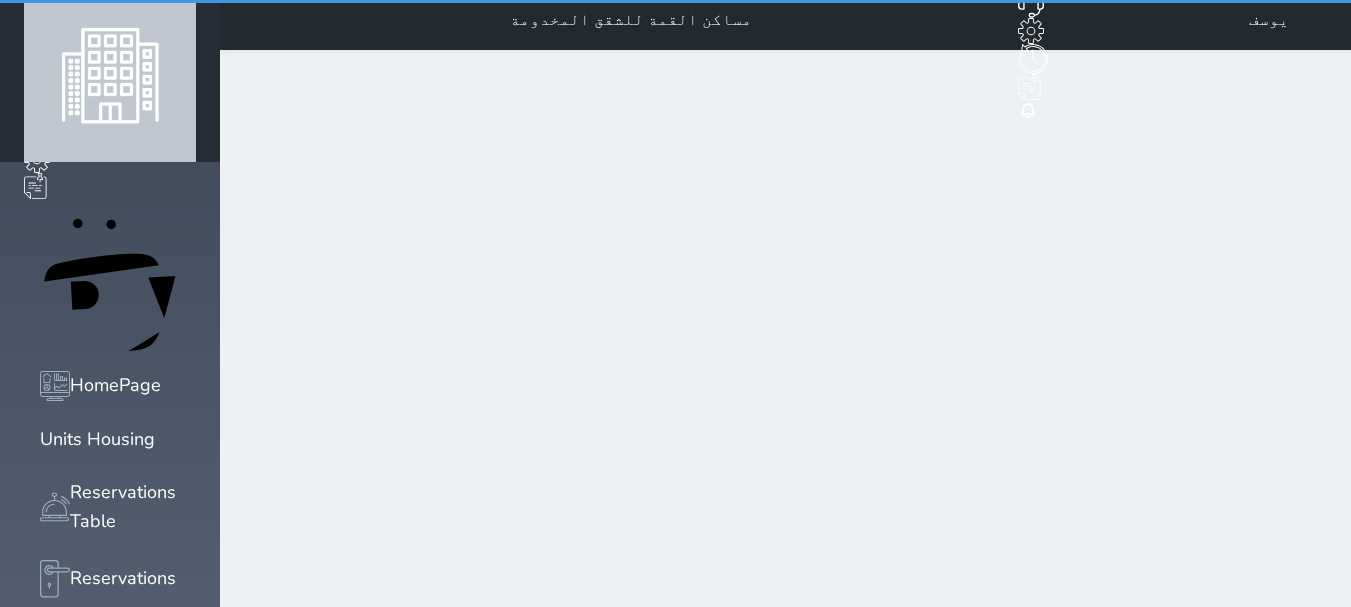 select on "1" 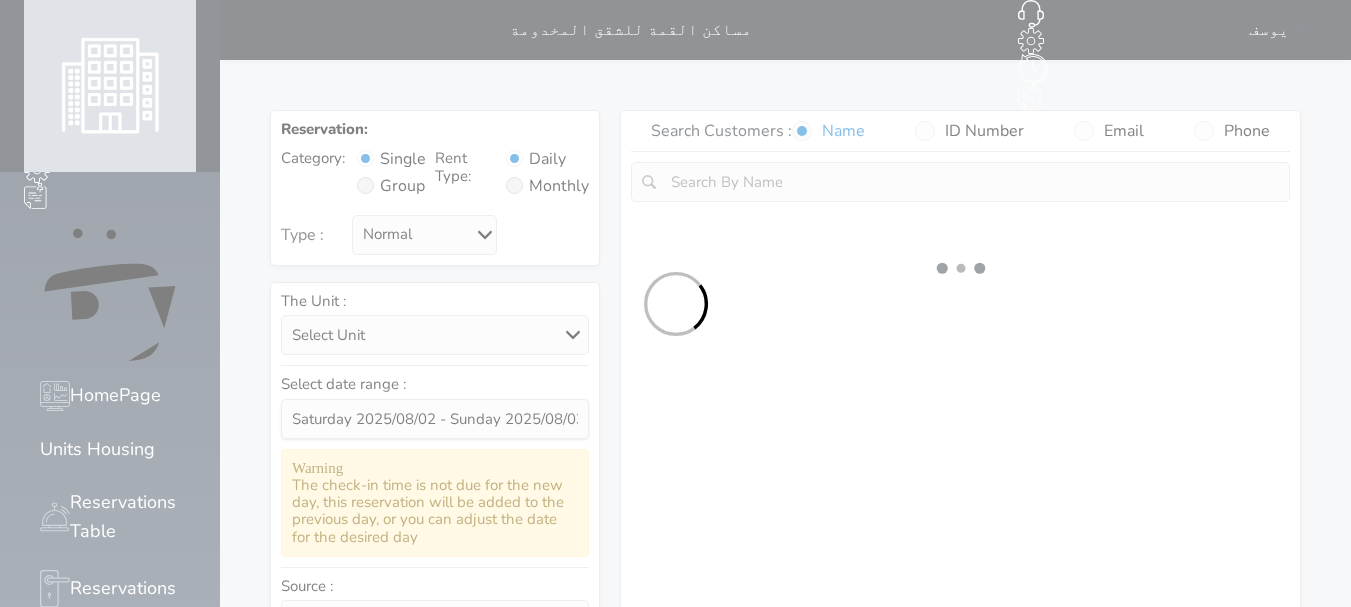 select 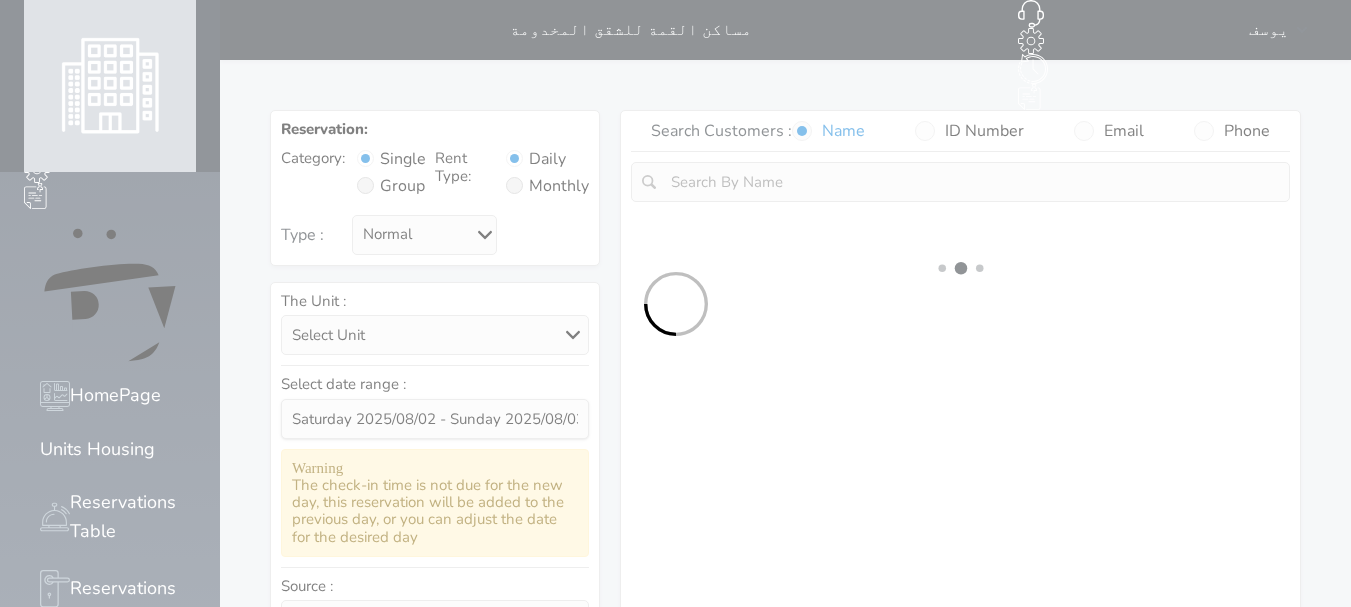 select on "1" 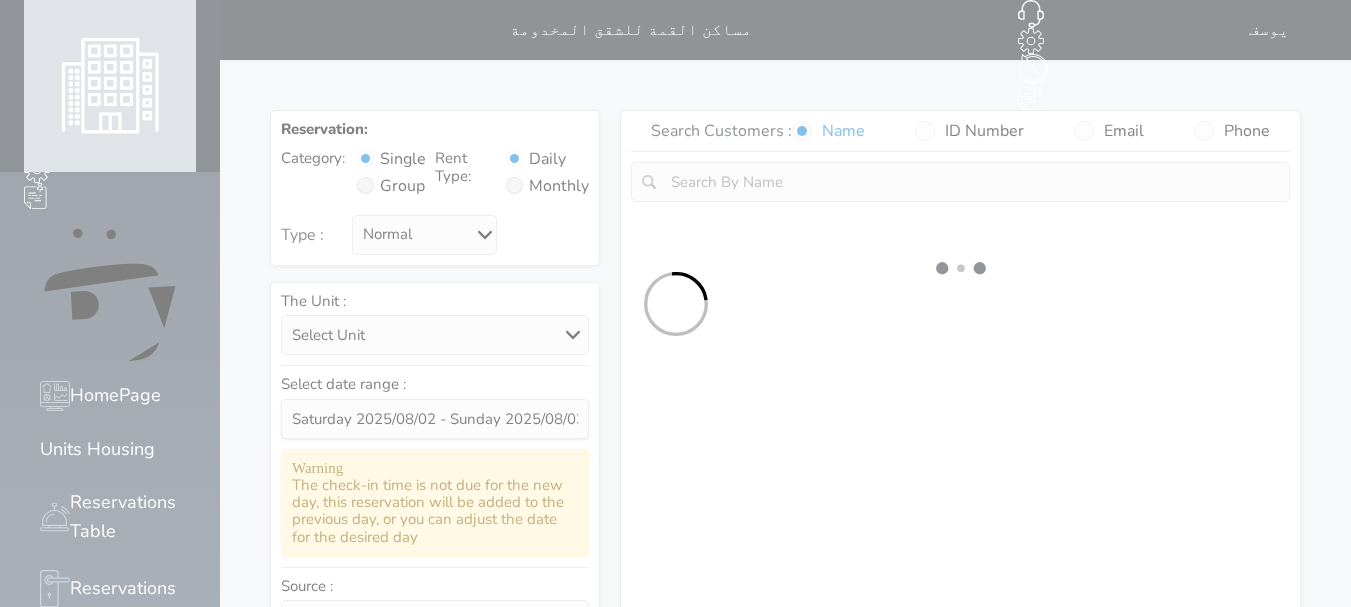 select on "113" 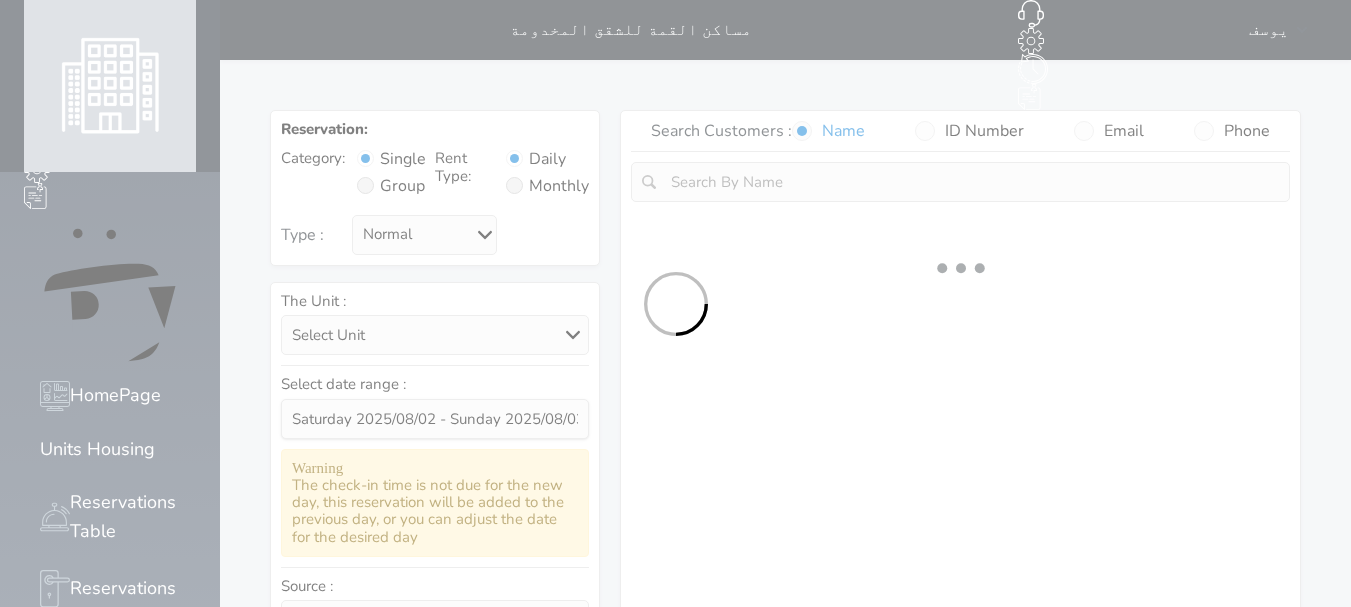 select on "1" 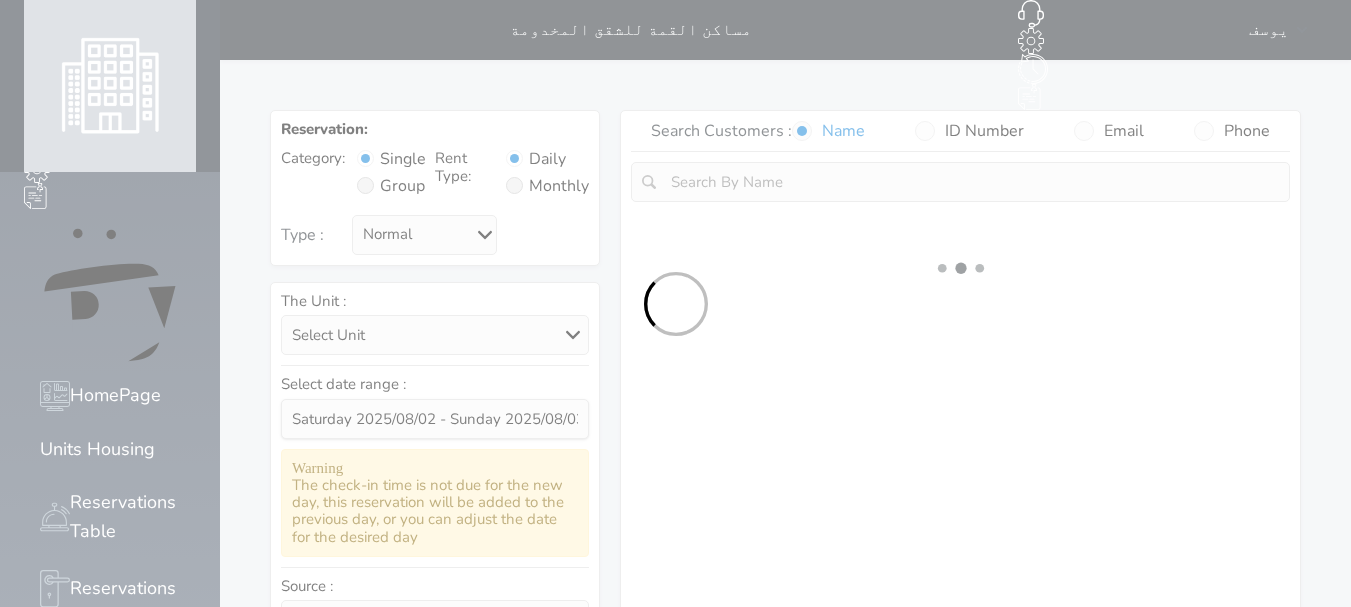select 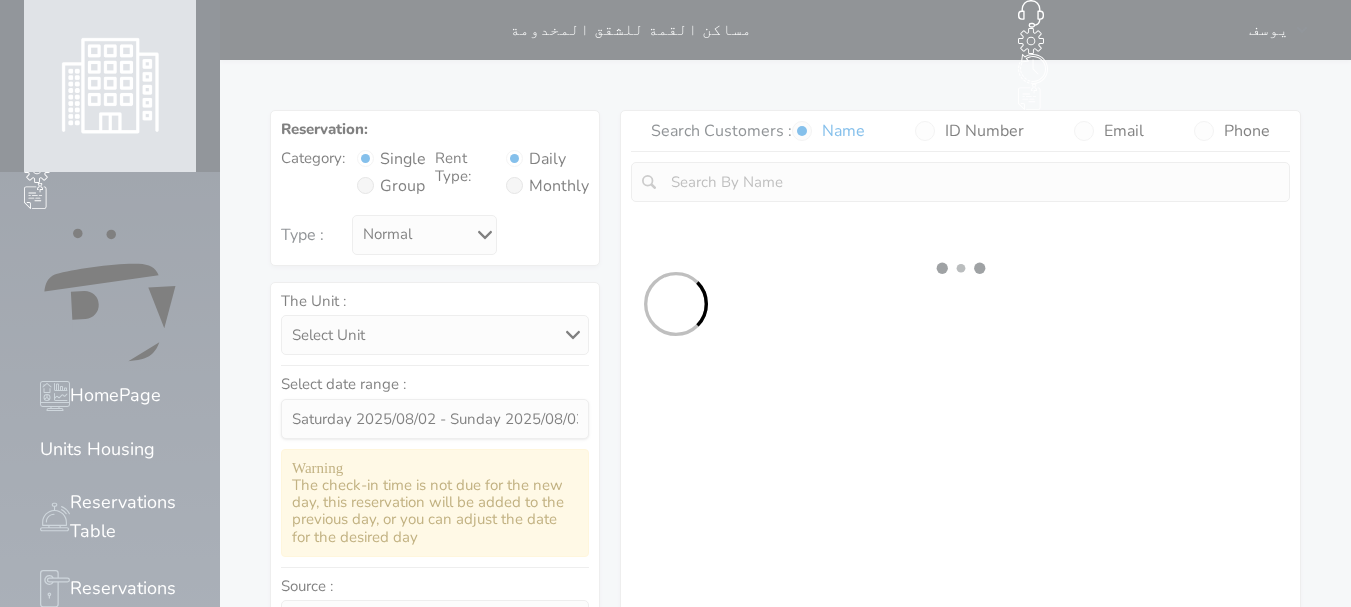 select on "7" 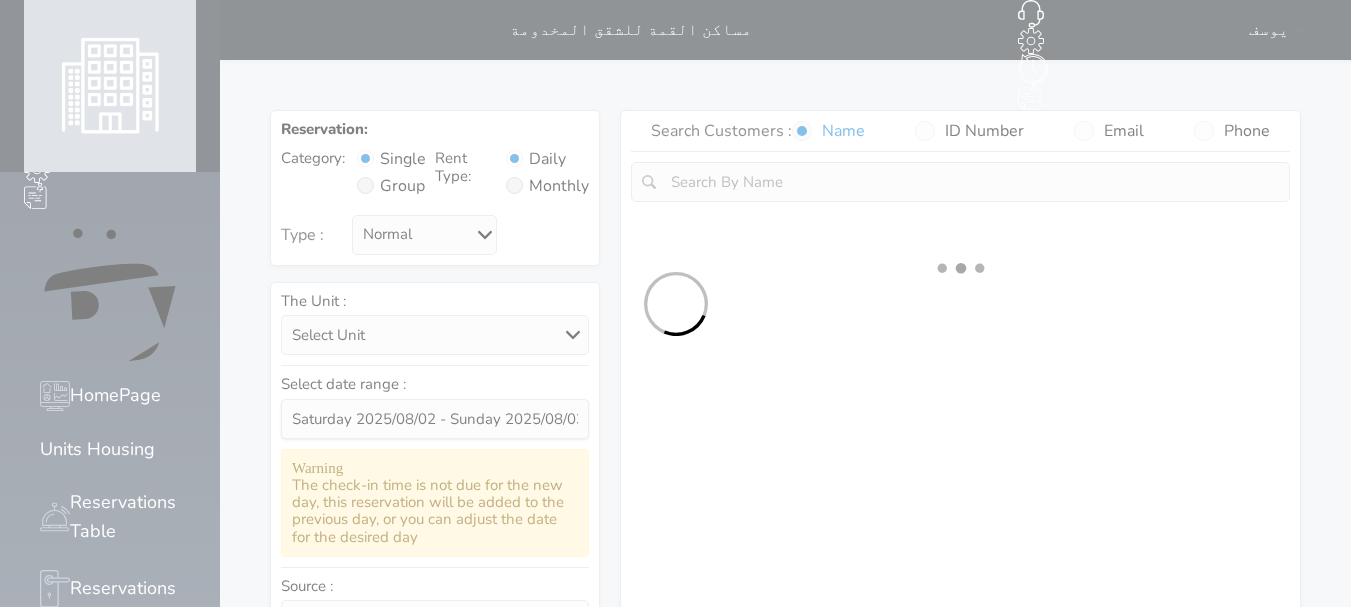 select 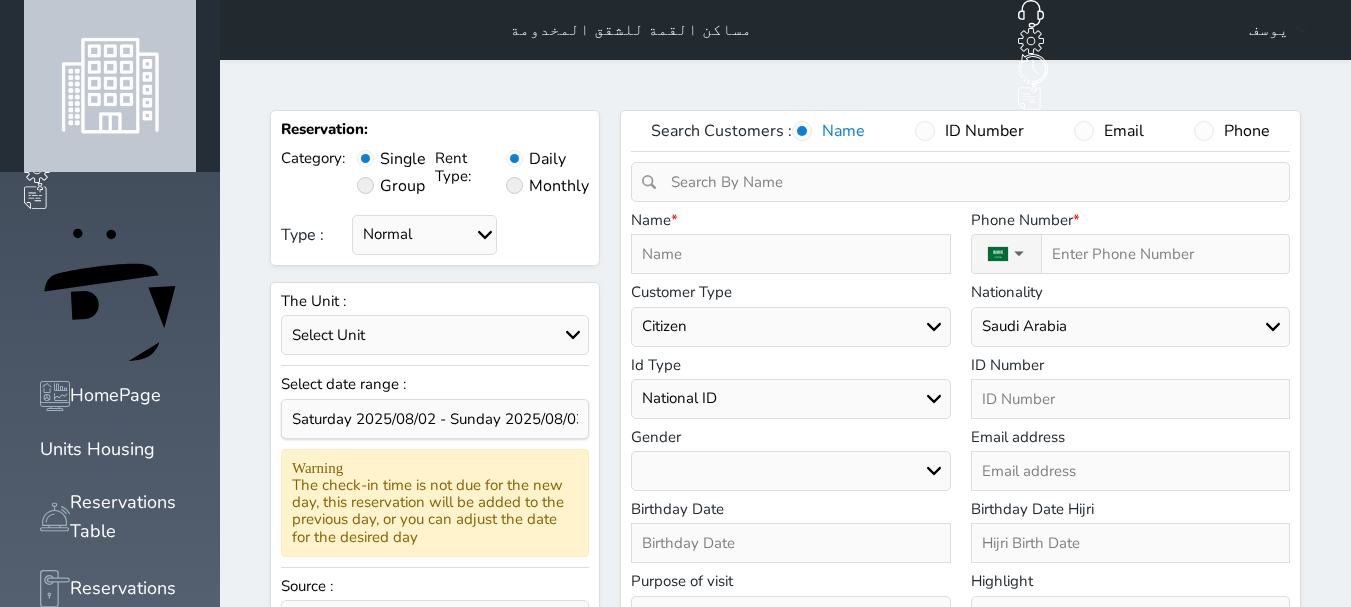 select 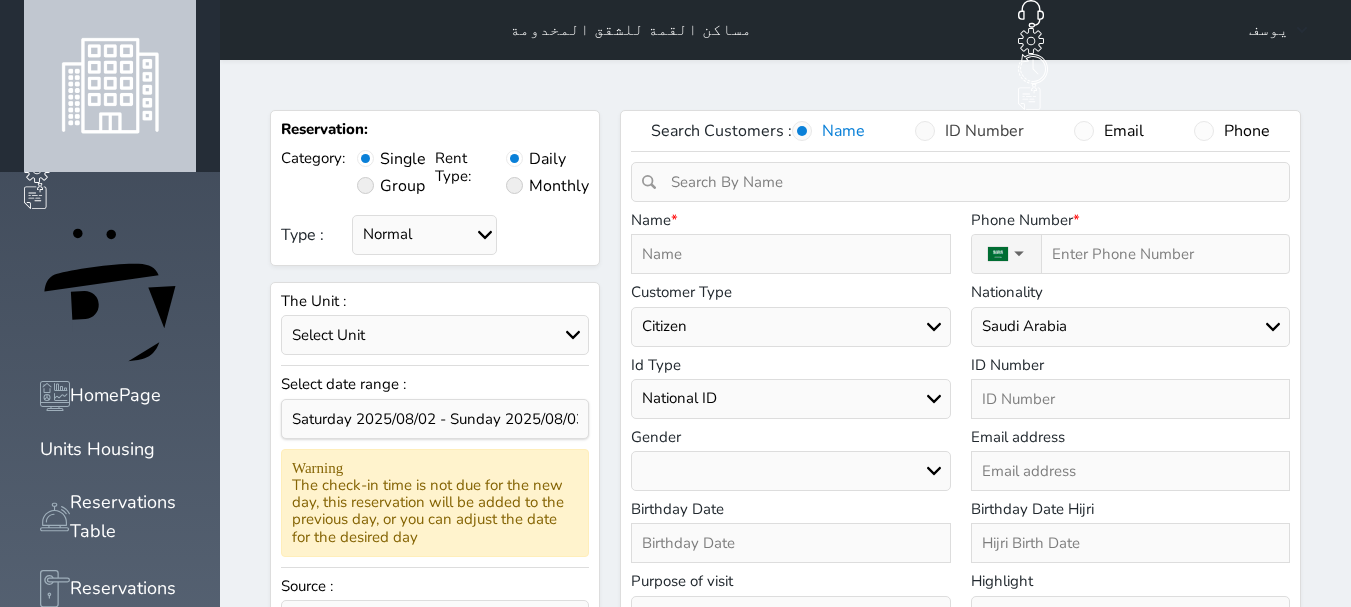 select 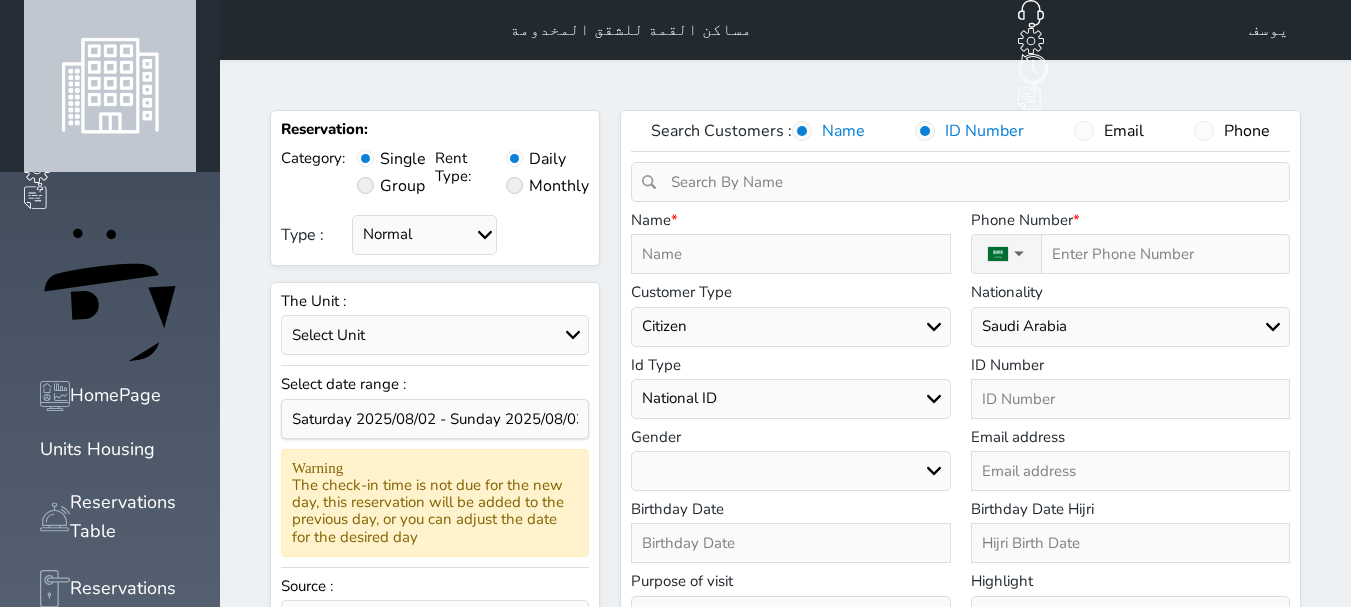 select 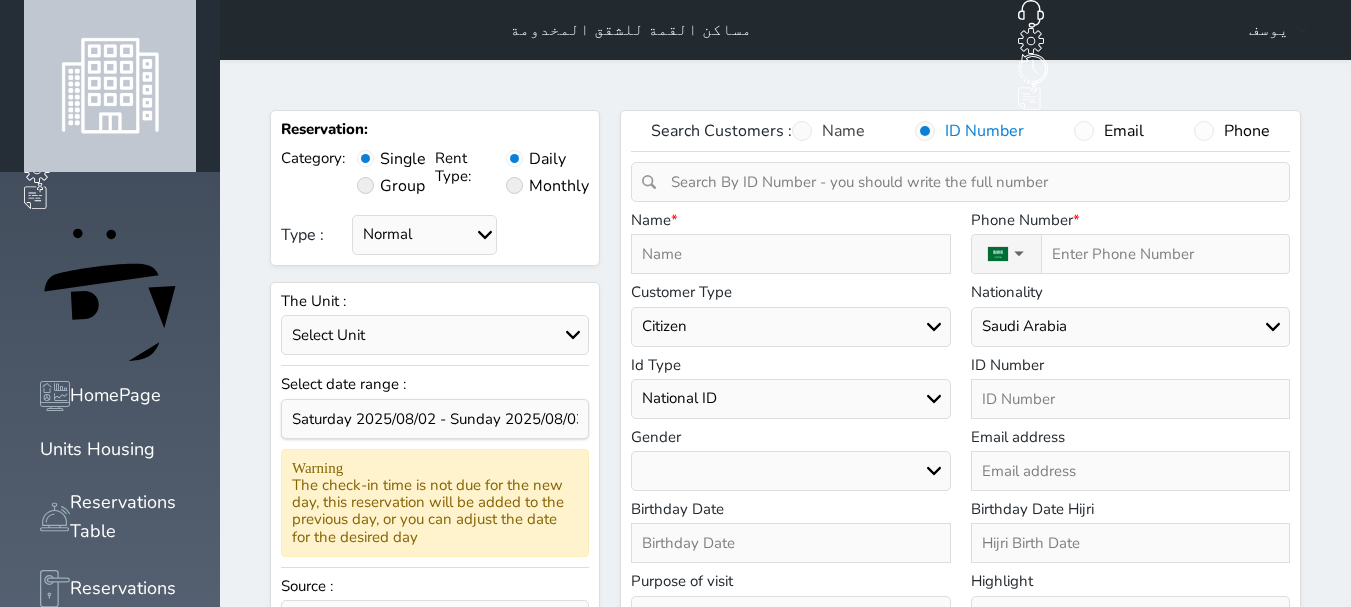 click at bounding box center [802, 131] 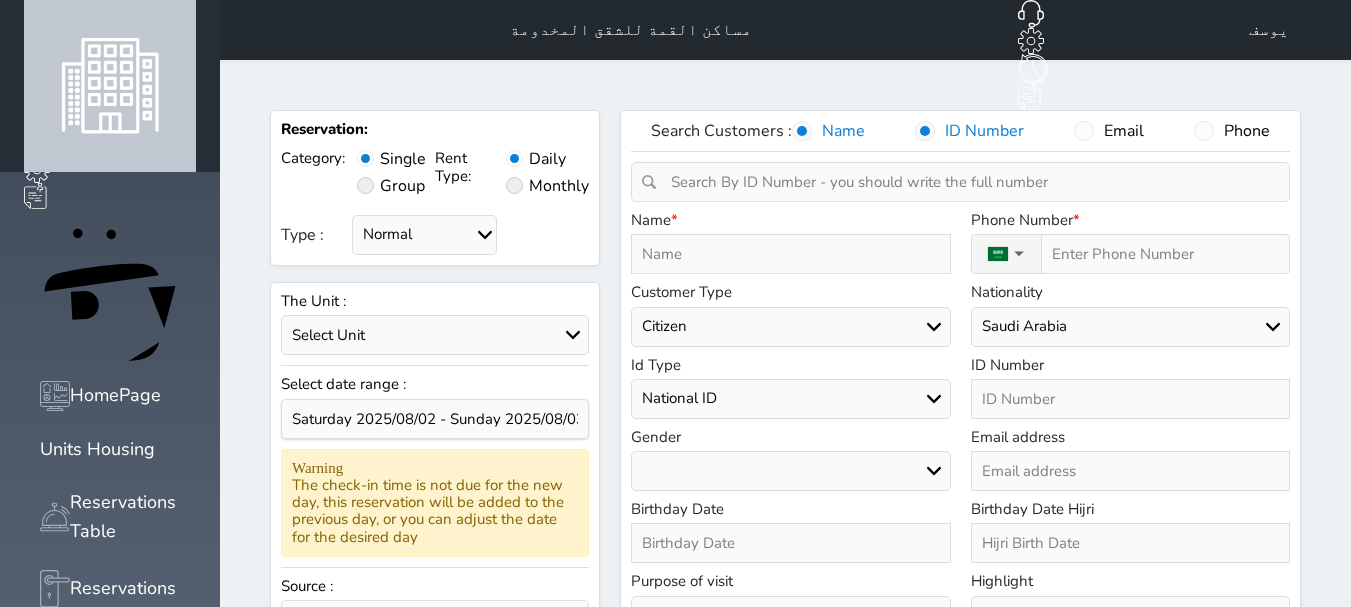 select 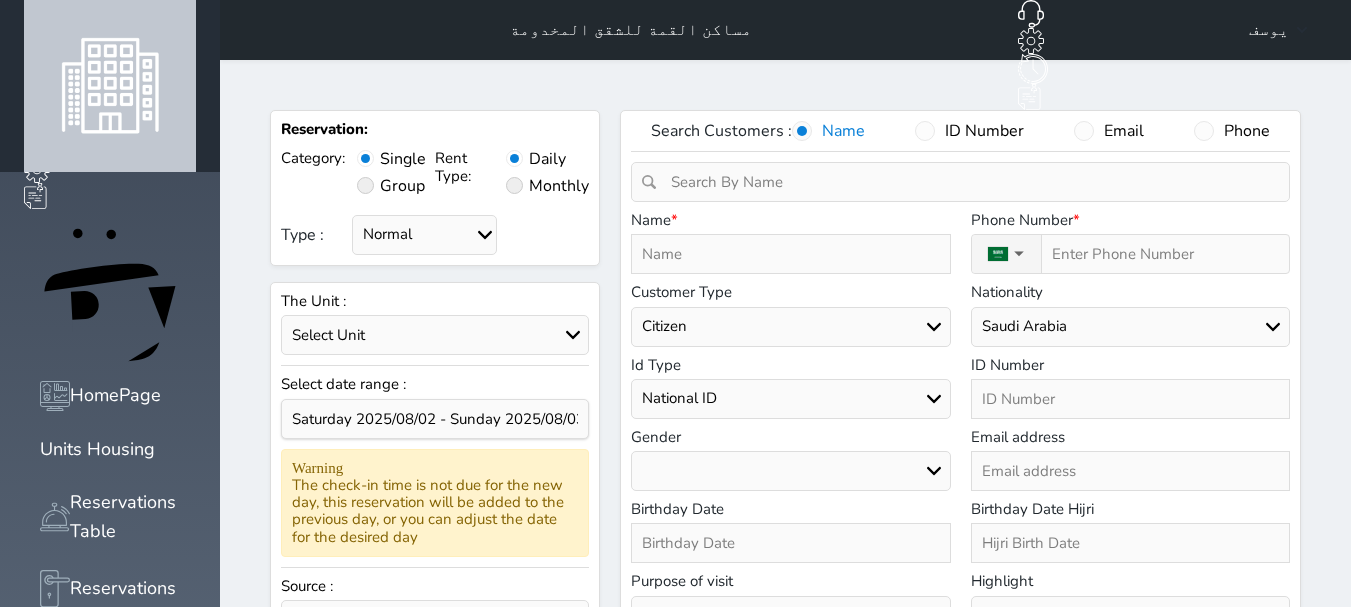 click at bounding box center (967, 182) 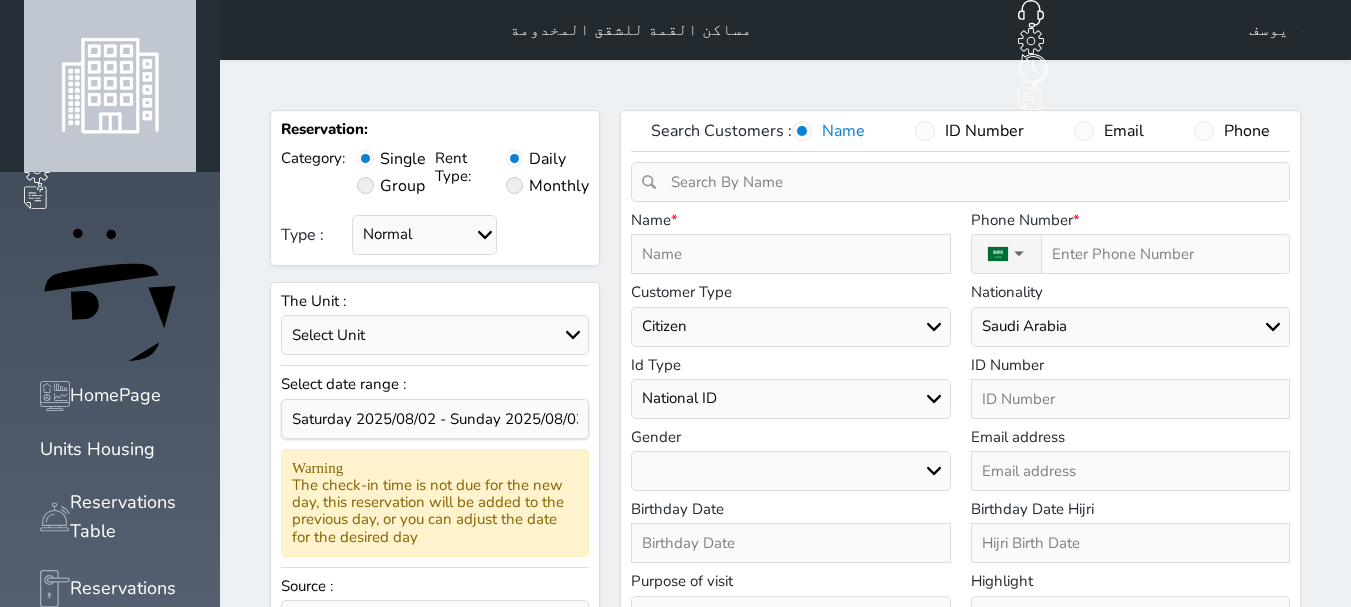 click at bounding box center (790, 254) 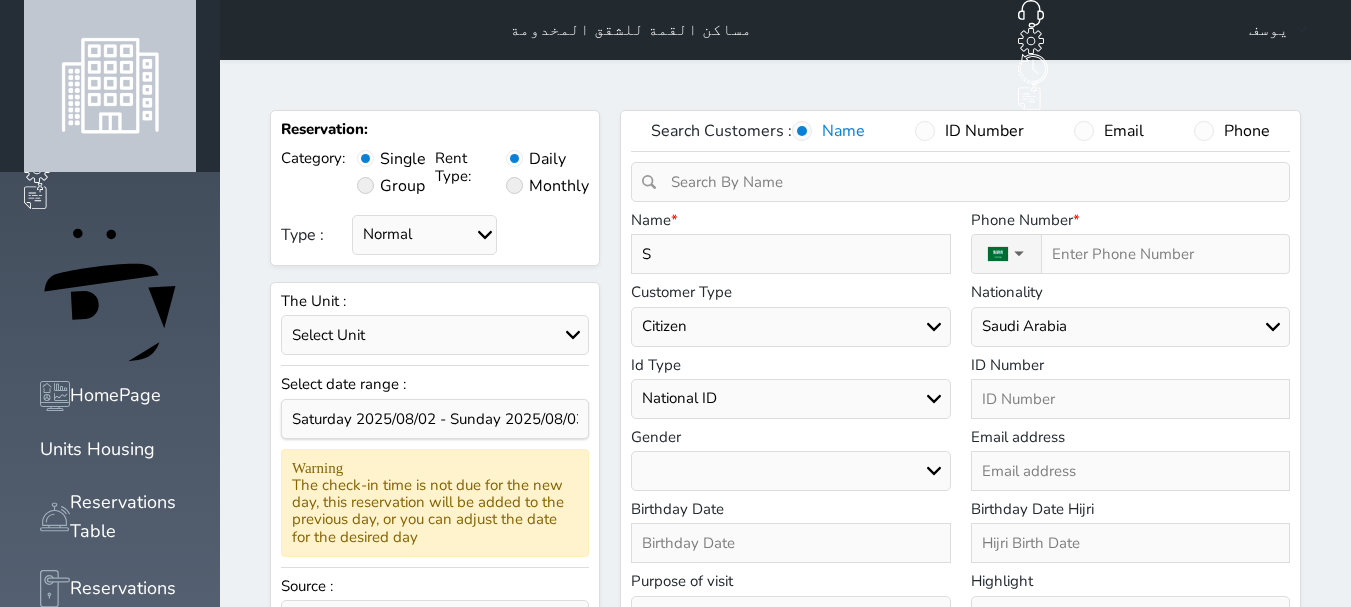 type on "SJ" 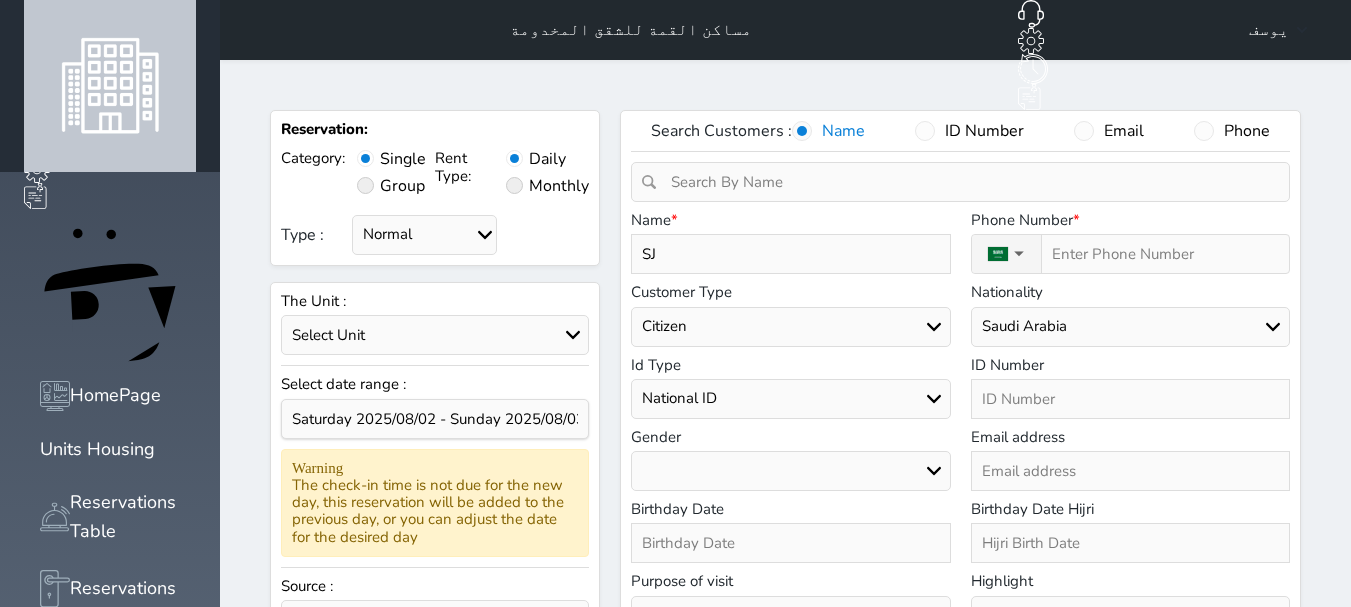type on "SJD" 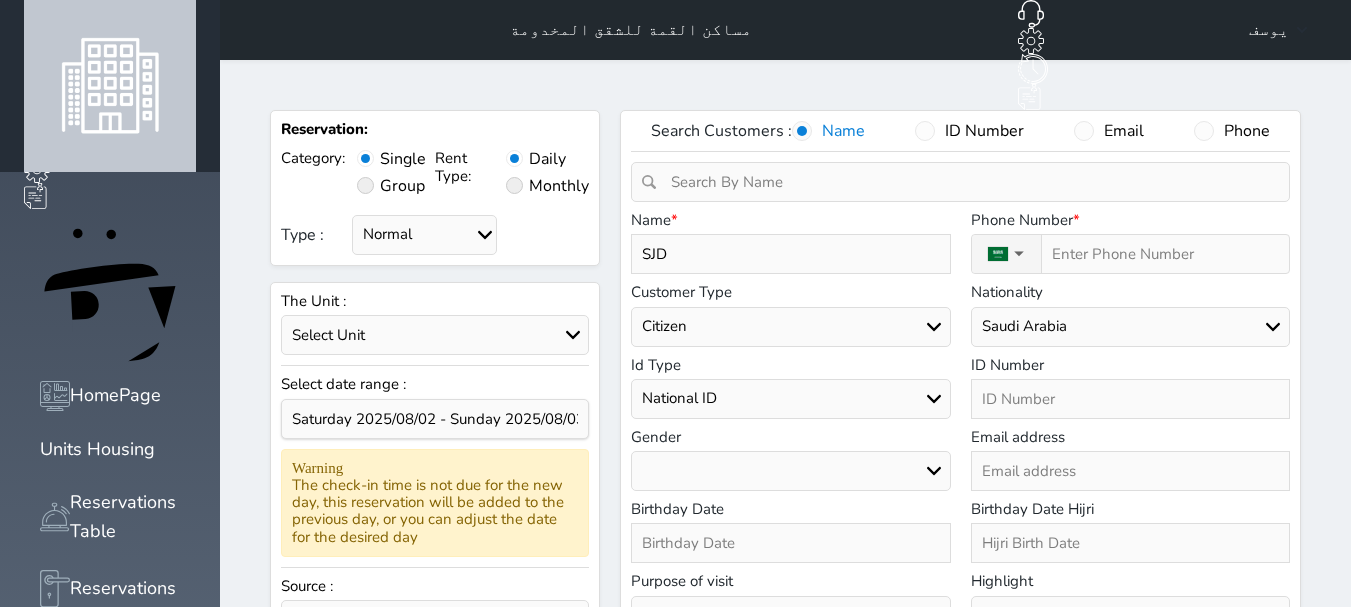 type on "SJDS" 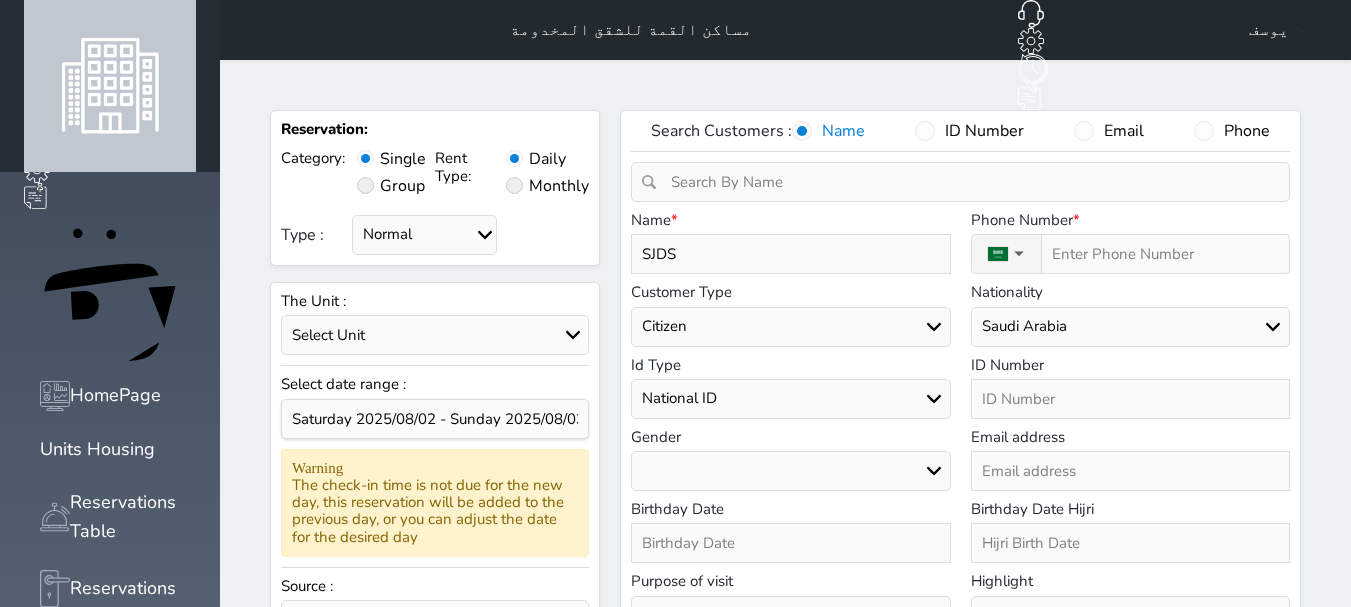 type on "SJDSH" 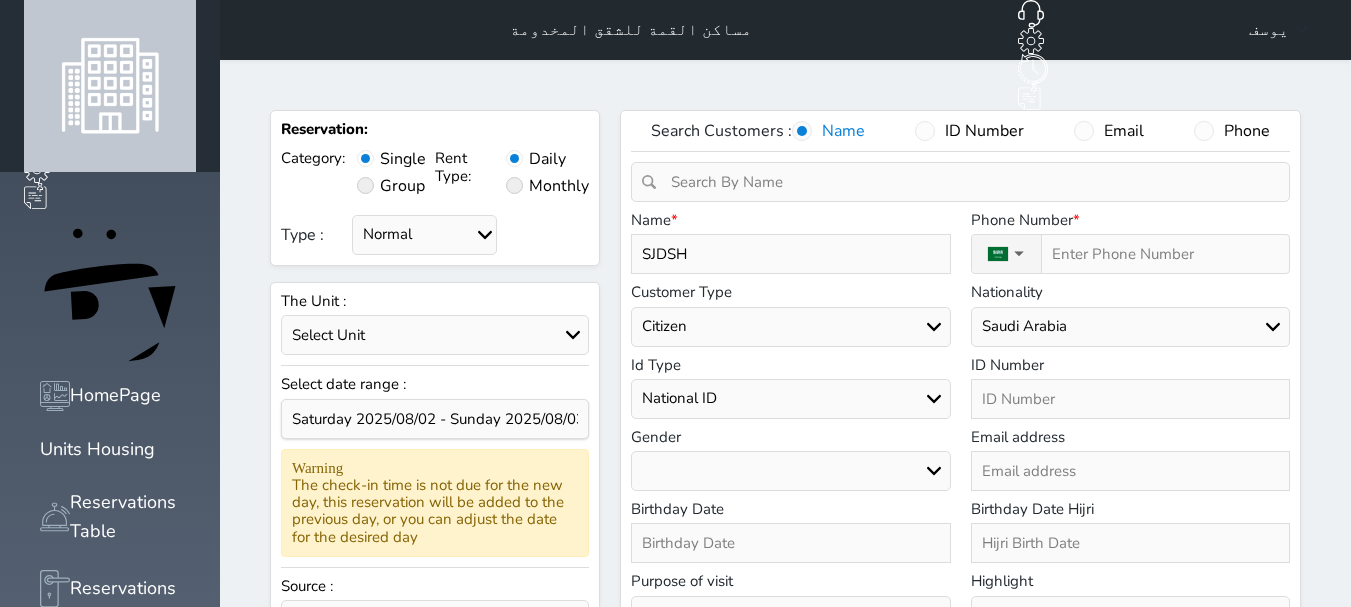 type on "SJDSHD" 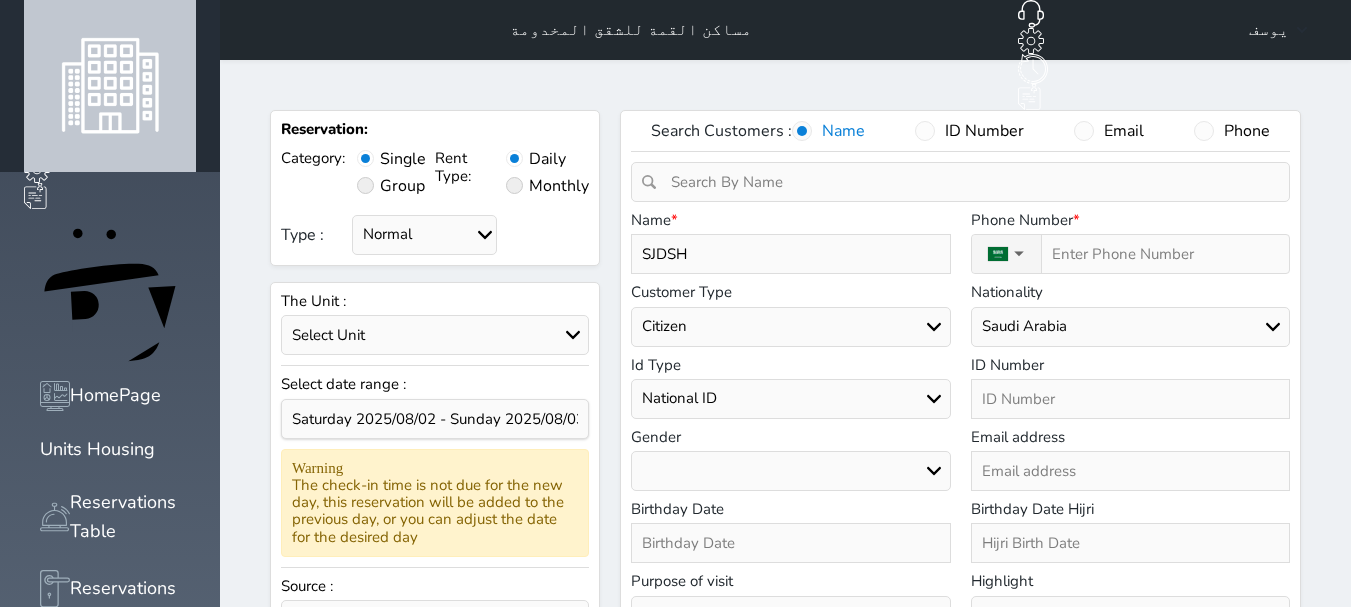 type on "SJDS" 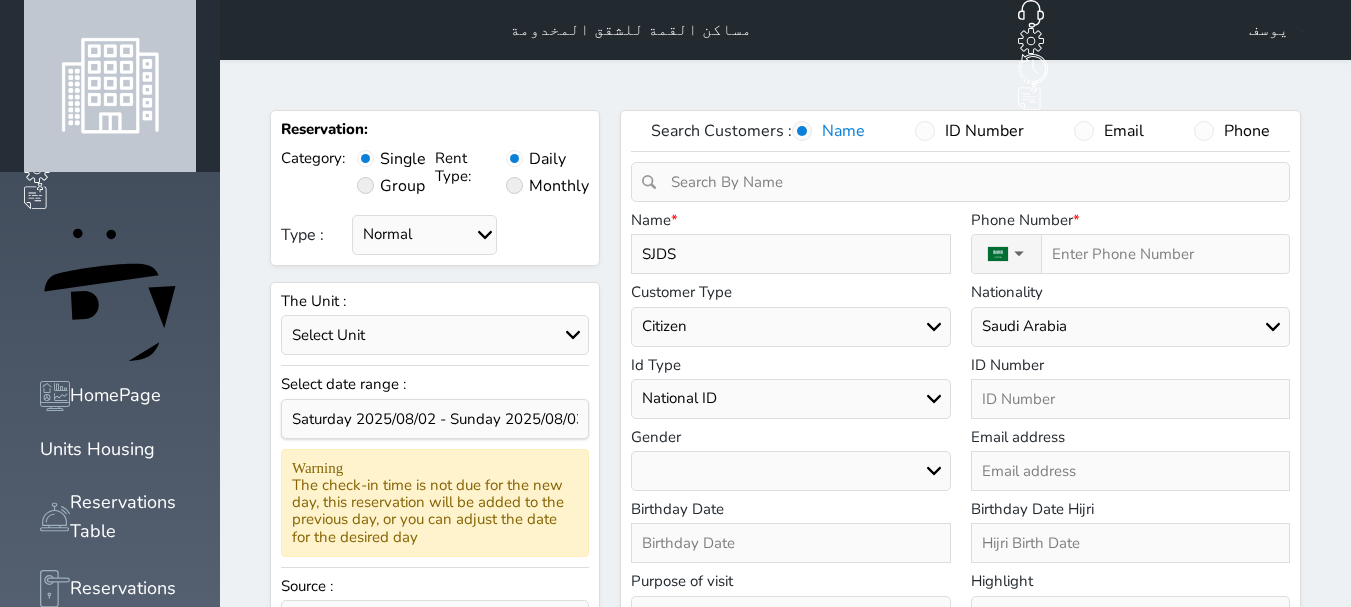 type on "SJD" 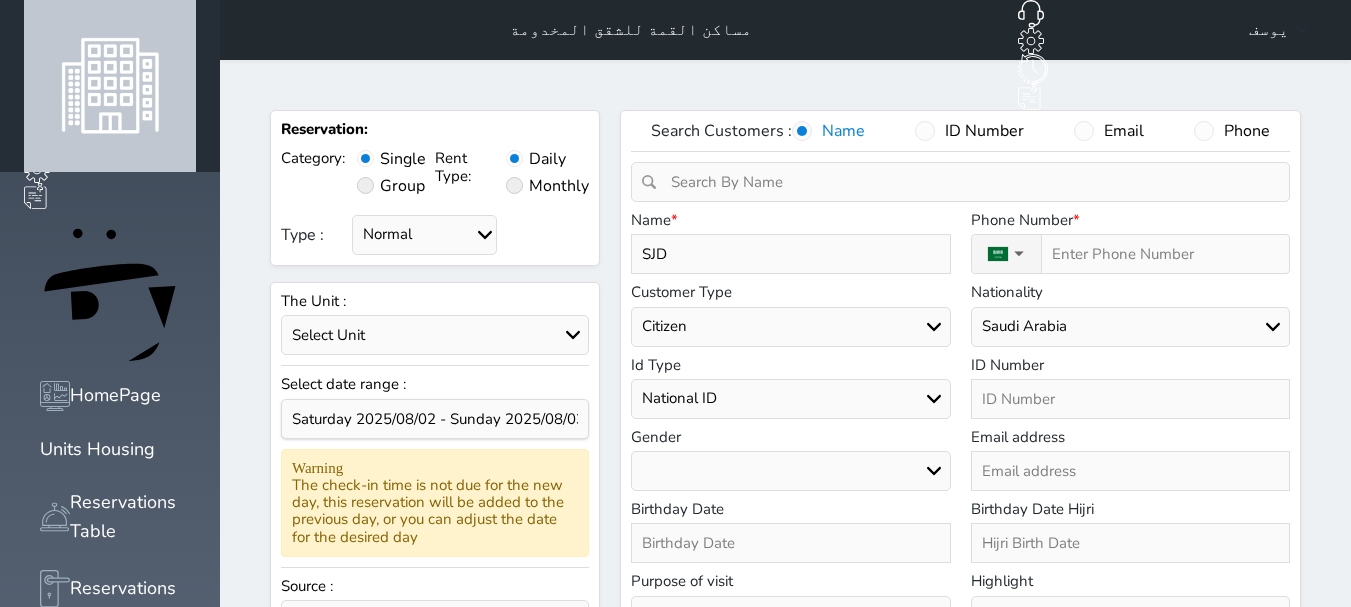 type on "SJ" 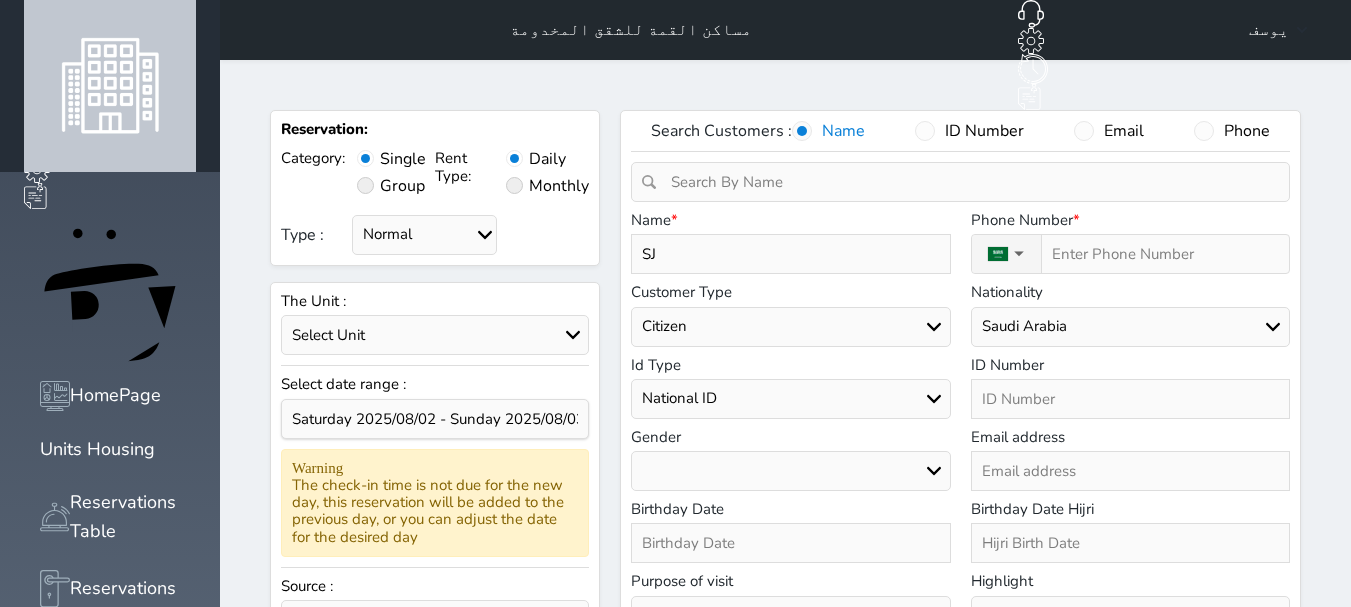 type on "S" 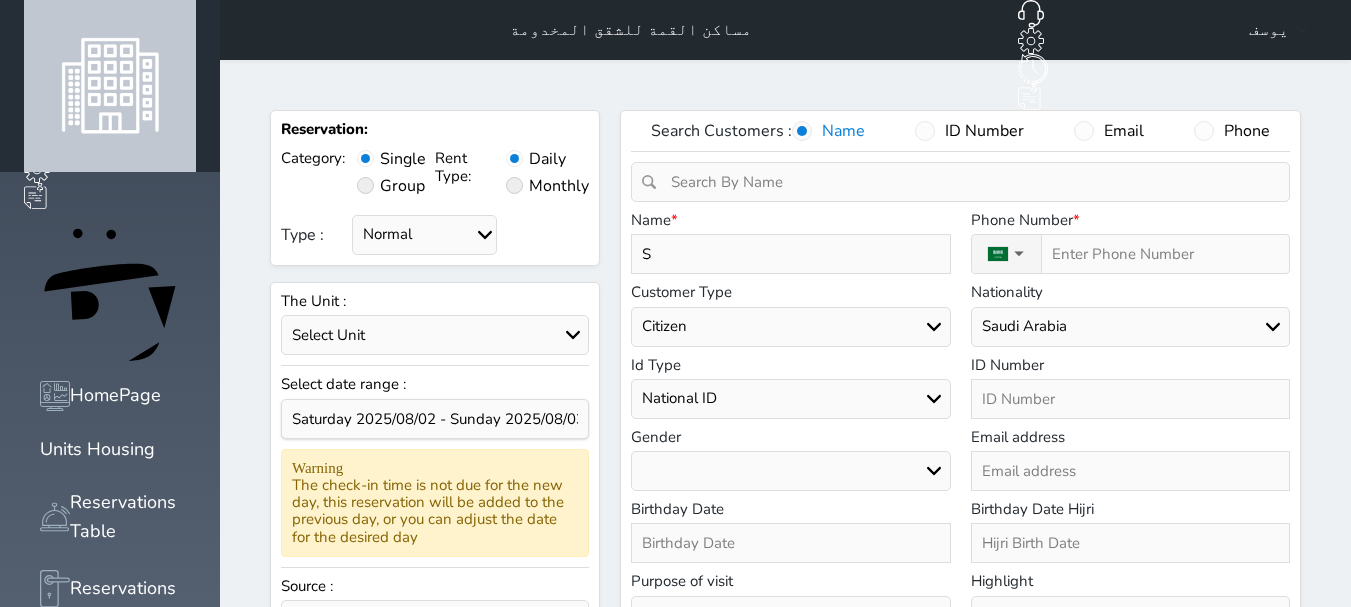 type 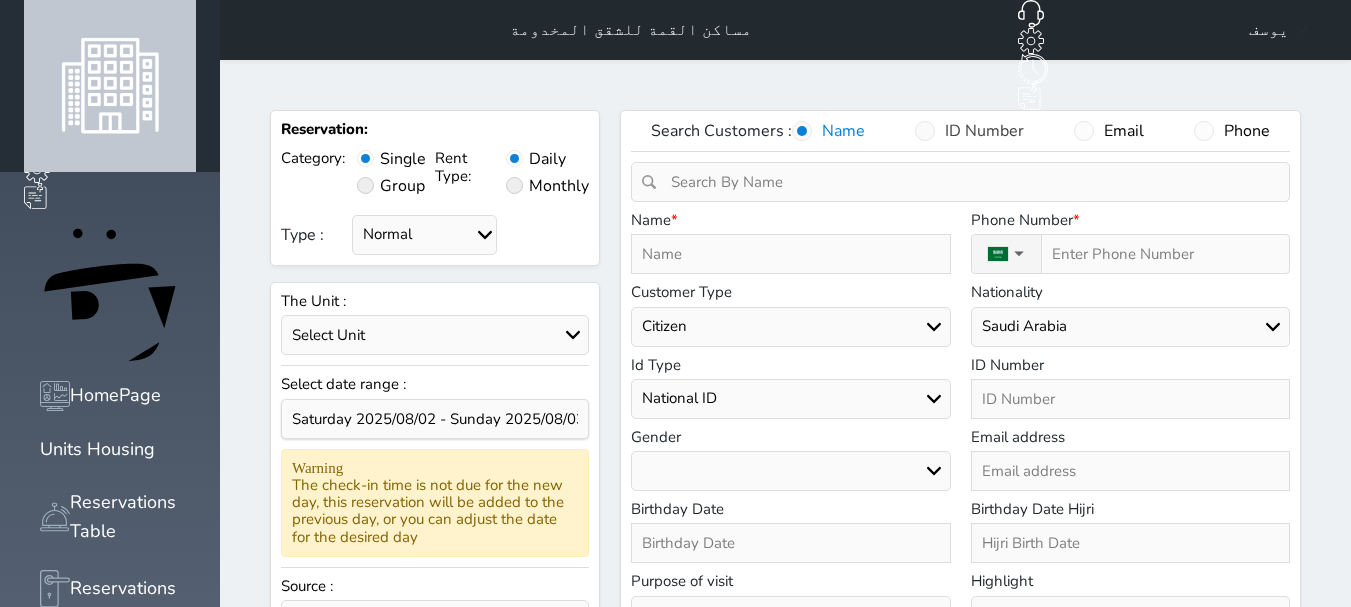type 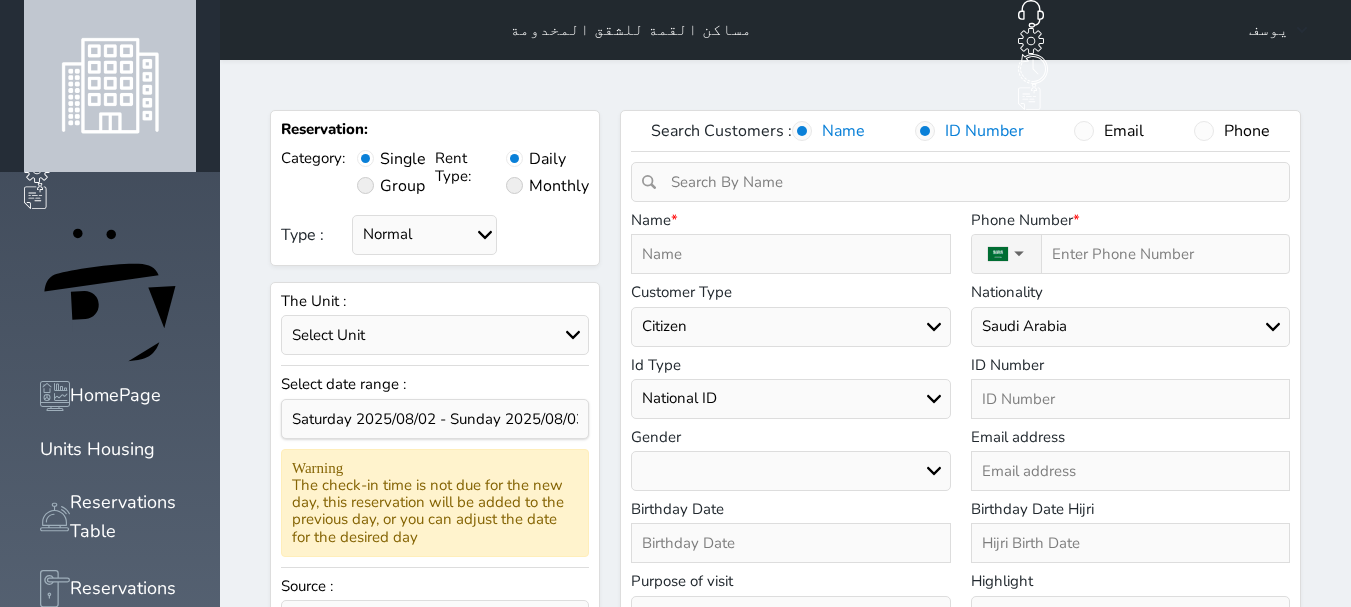select 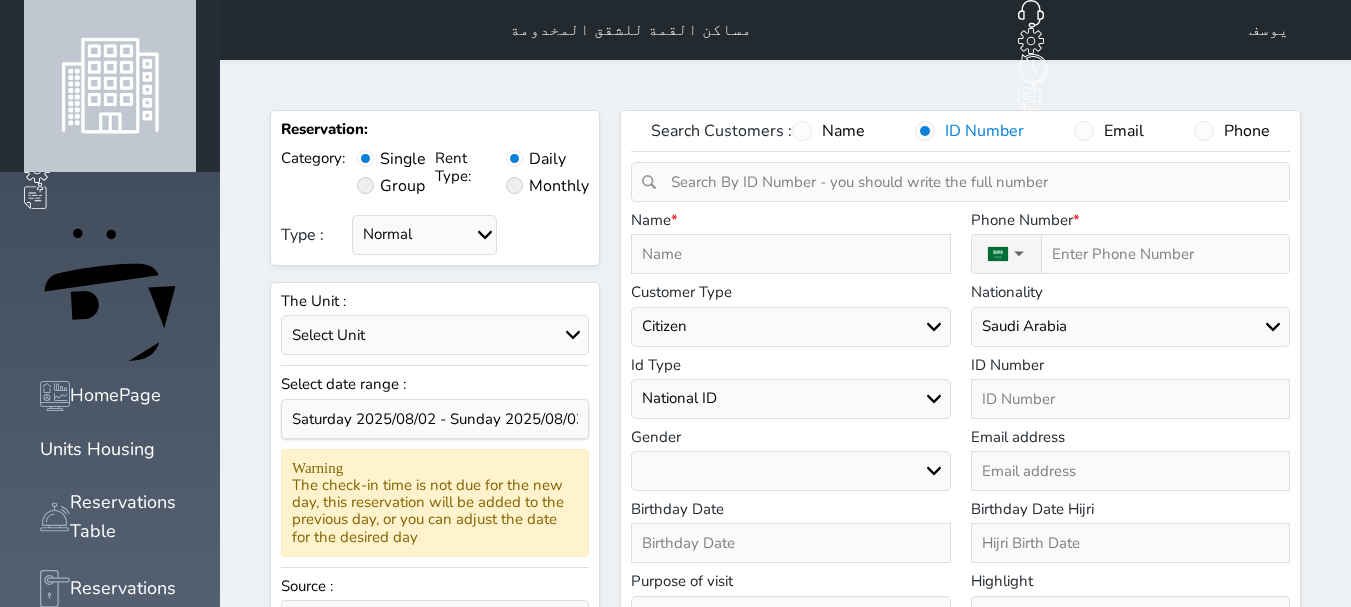 click at bounding box center (967, 182) 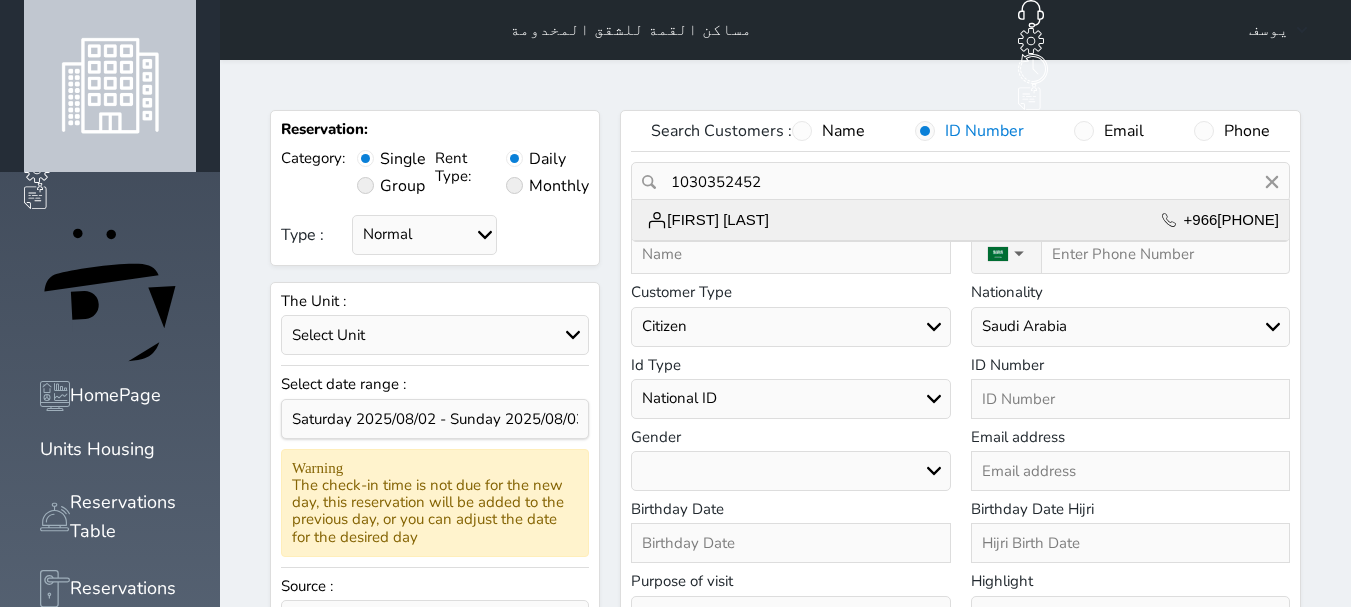 click on "ناصر محمد ناصر السرحان" at bounding box center (705, 220) 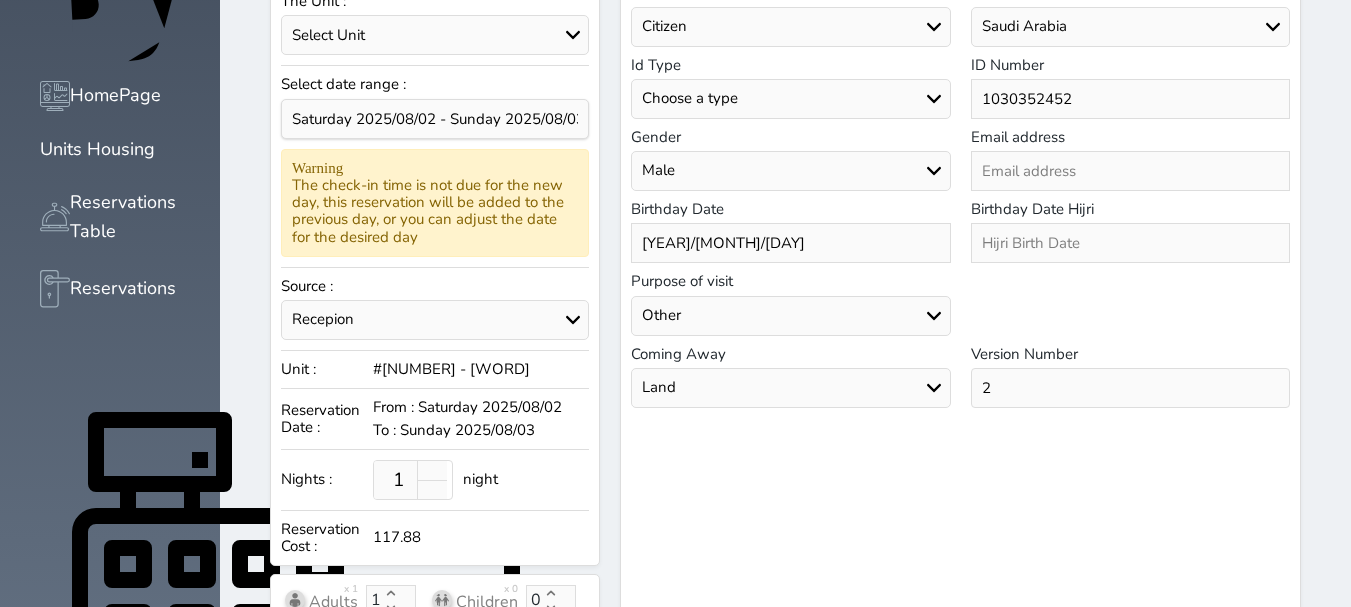 select 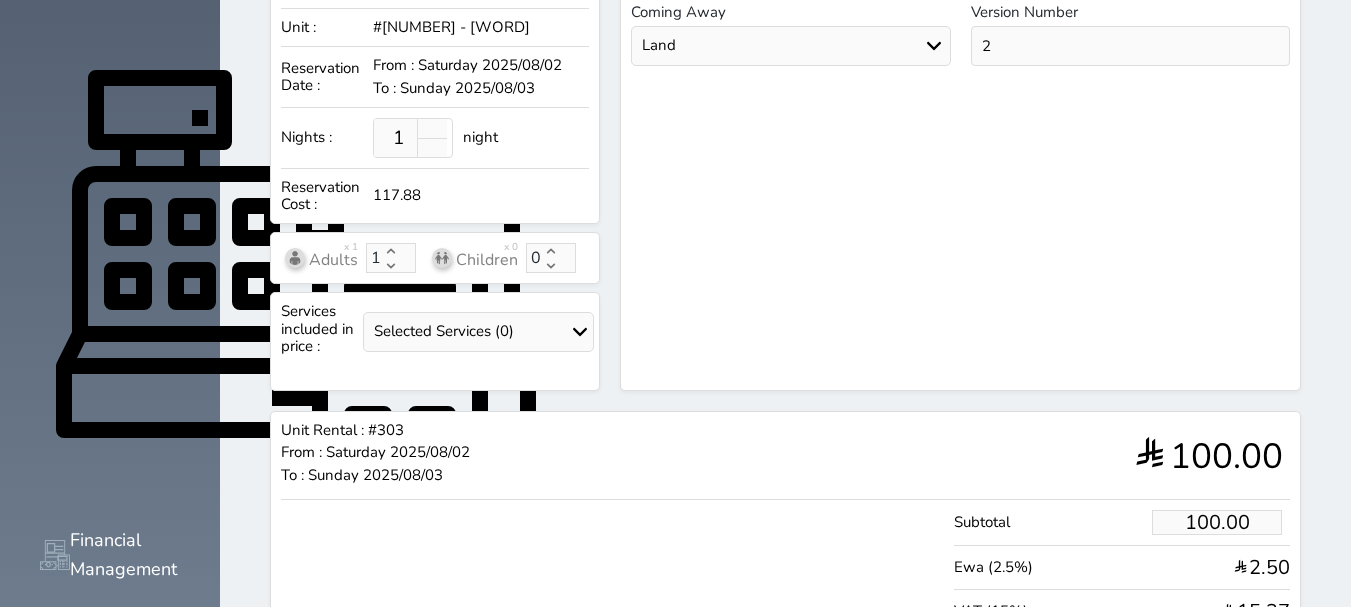 scroll, scrollTop: 700, scrollLeft: 0, axis: vertical 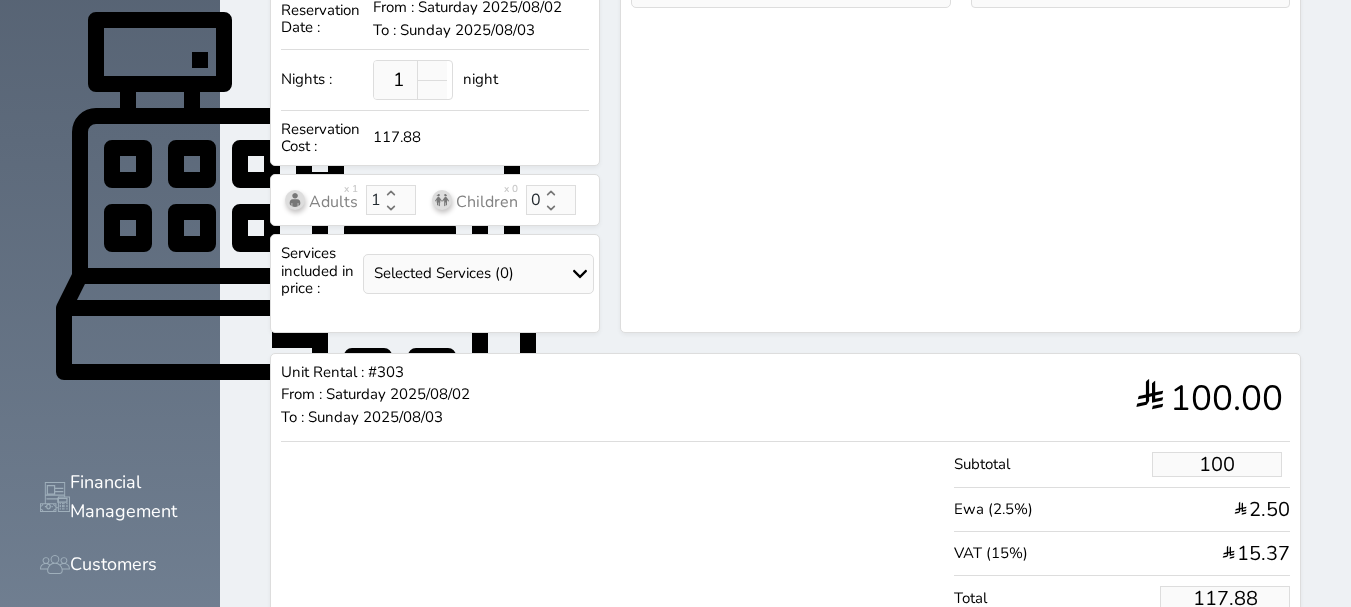 click on "100" at bounding box center (1217, 464) 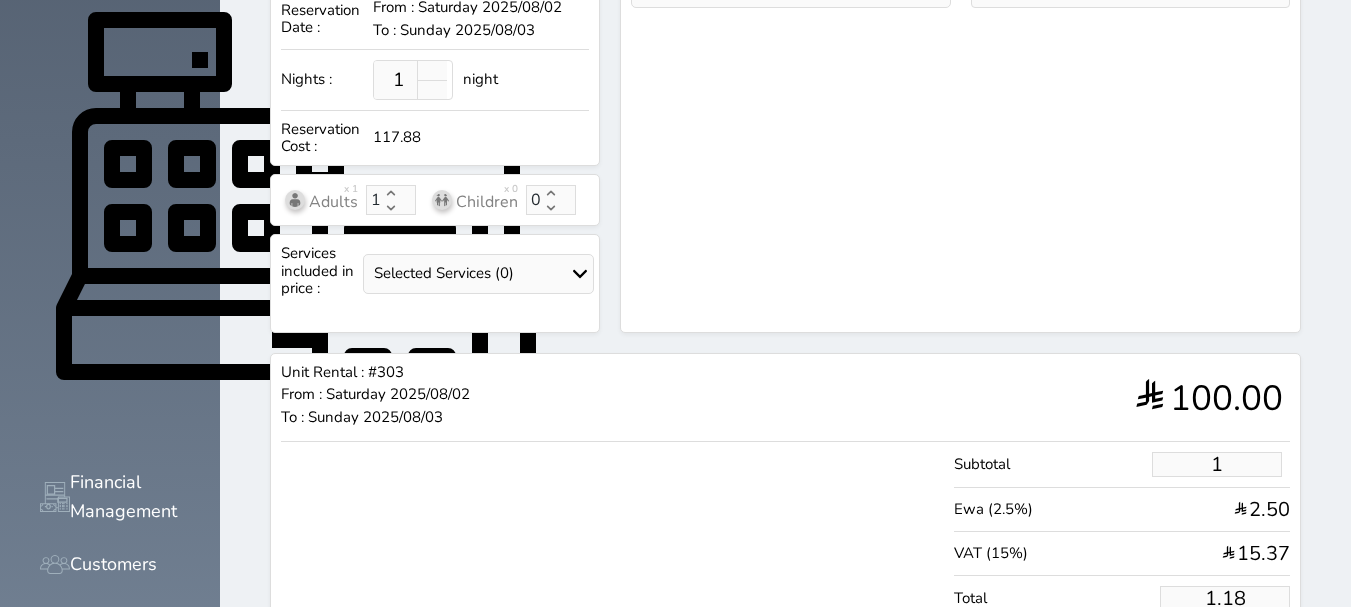 type on "15" 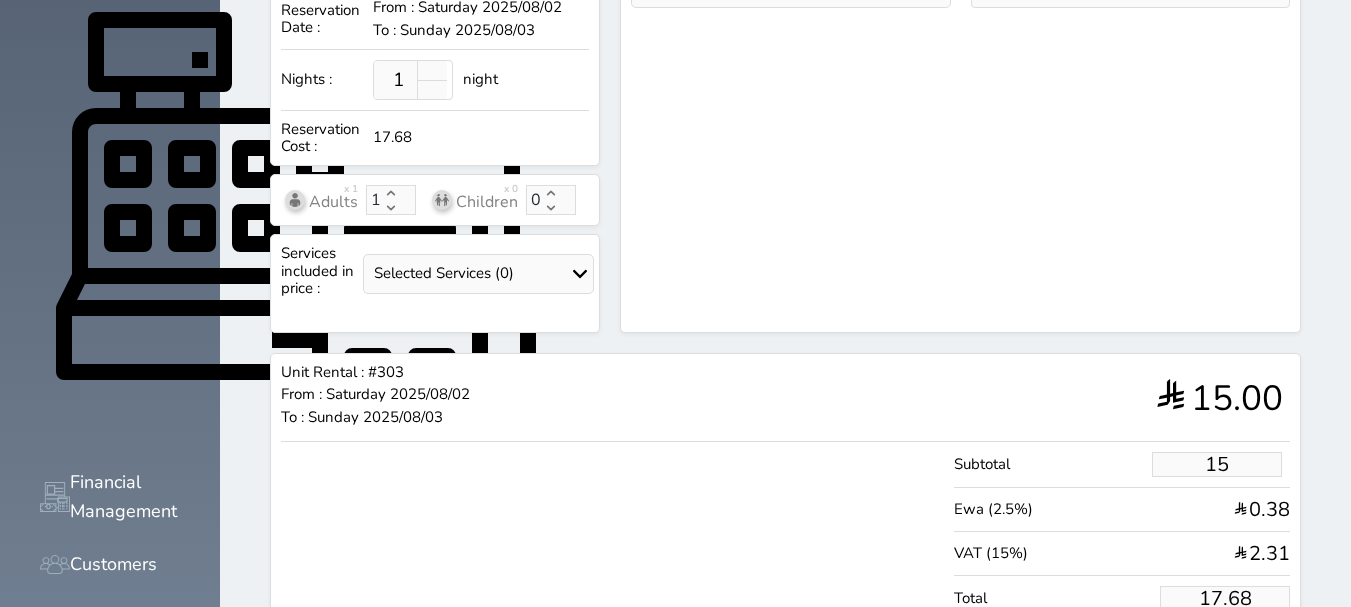 type on "150" 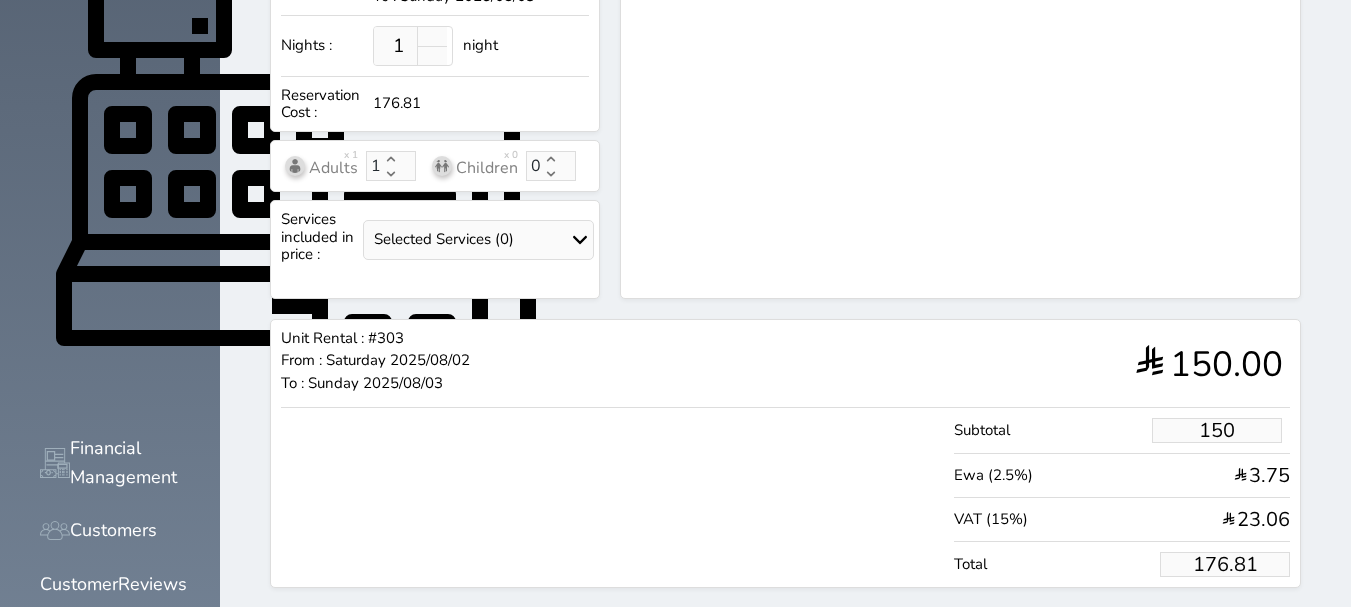 scroll, scrollTop: 752, scrollLeft: 0, axis: vertical 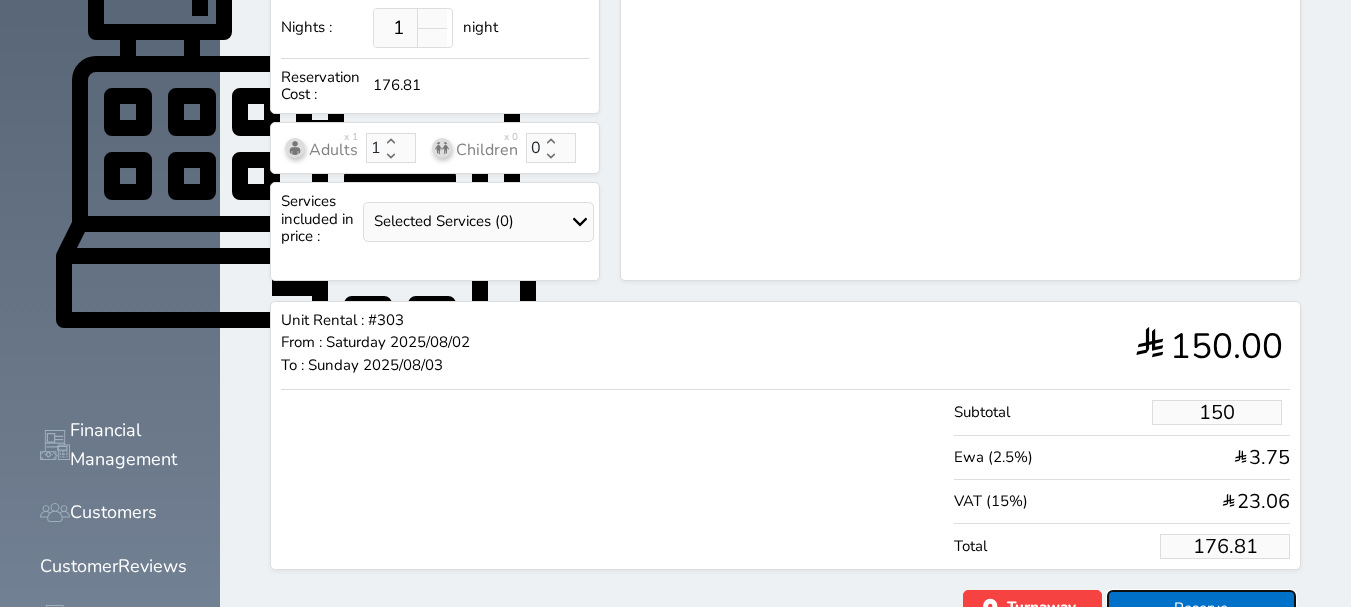 type on "150.00" 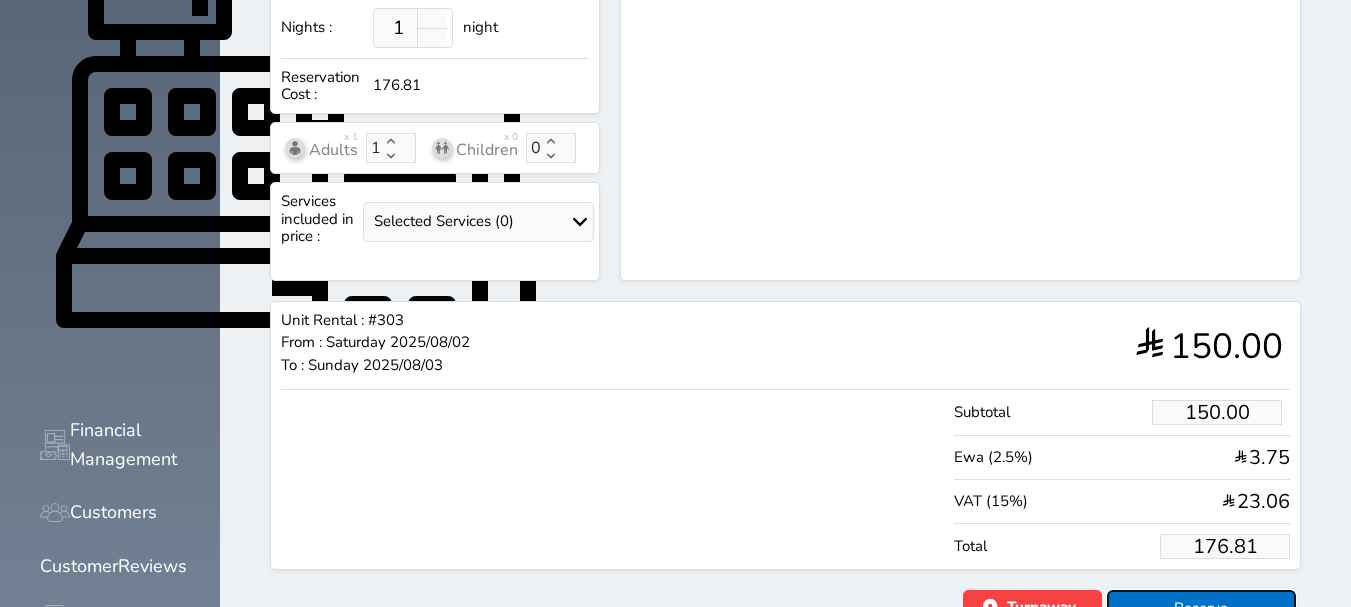 click on "Reserve" at bounding box center (1201, 607) 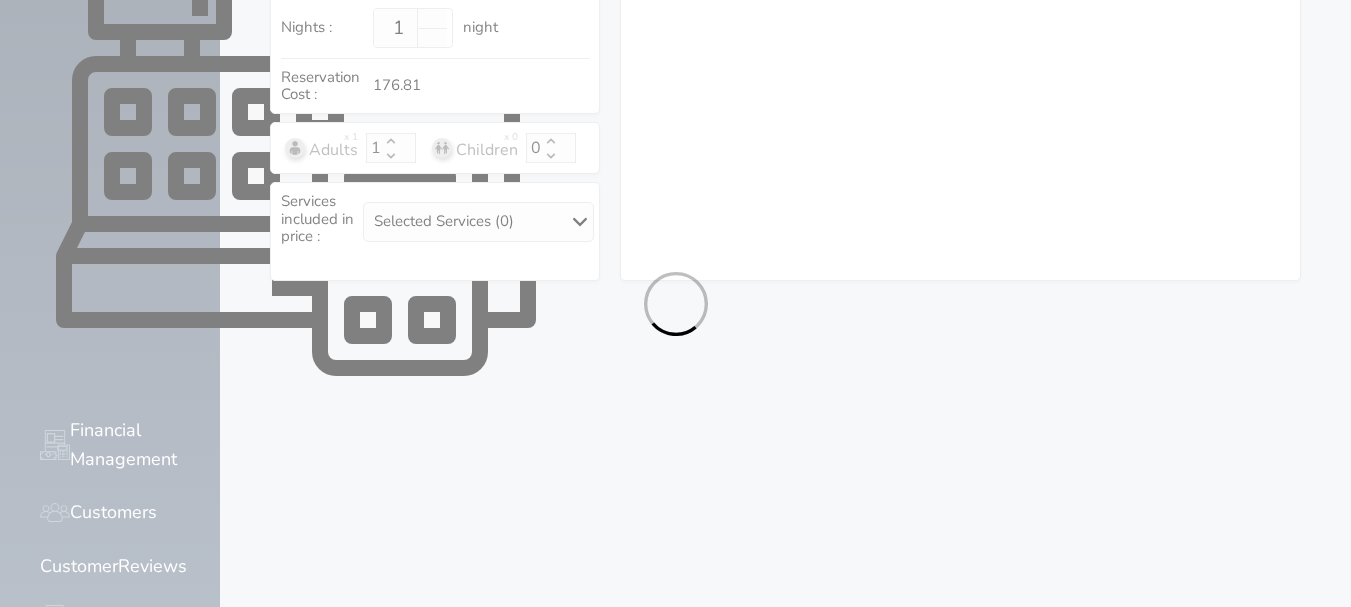 select on "1" 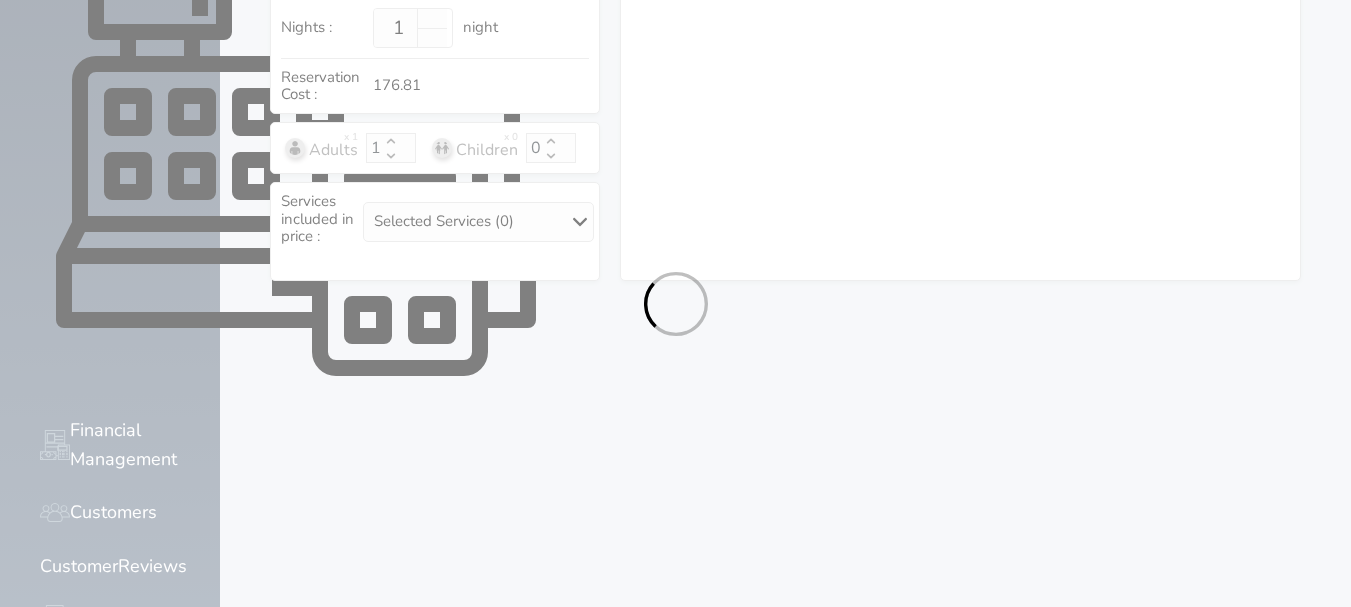 select on "113" 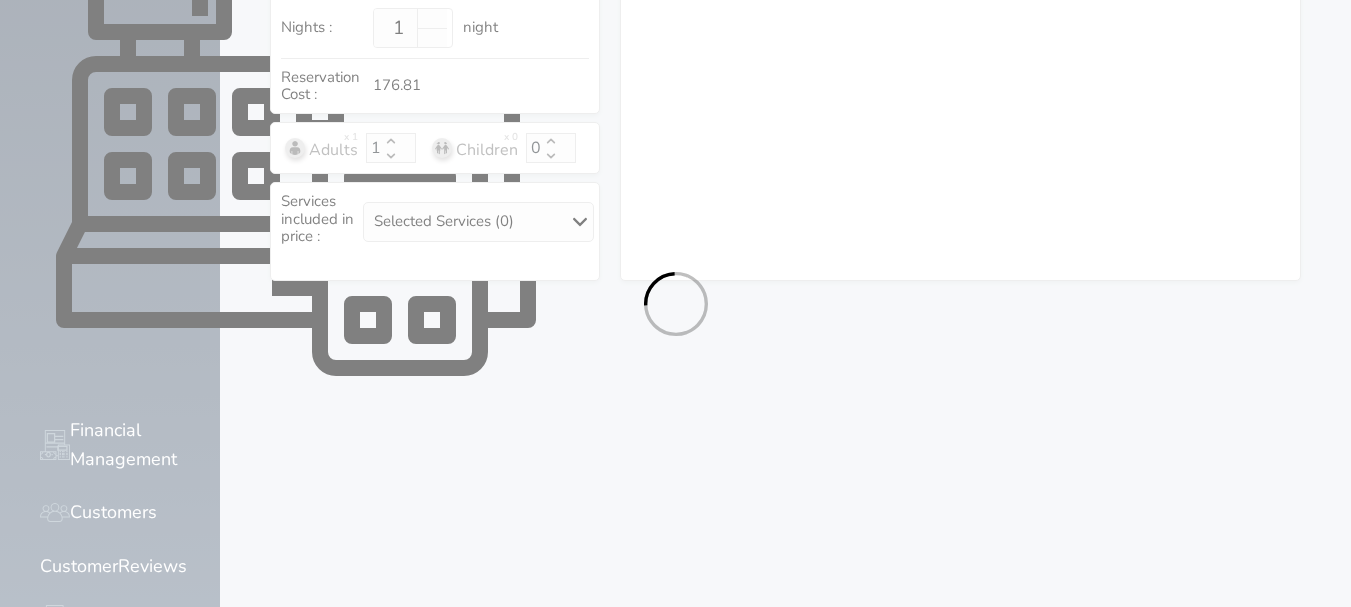 select on "7" 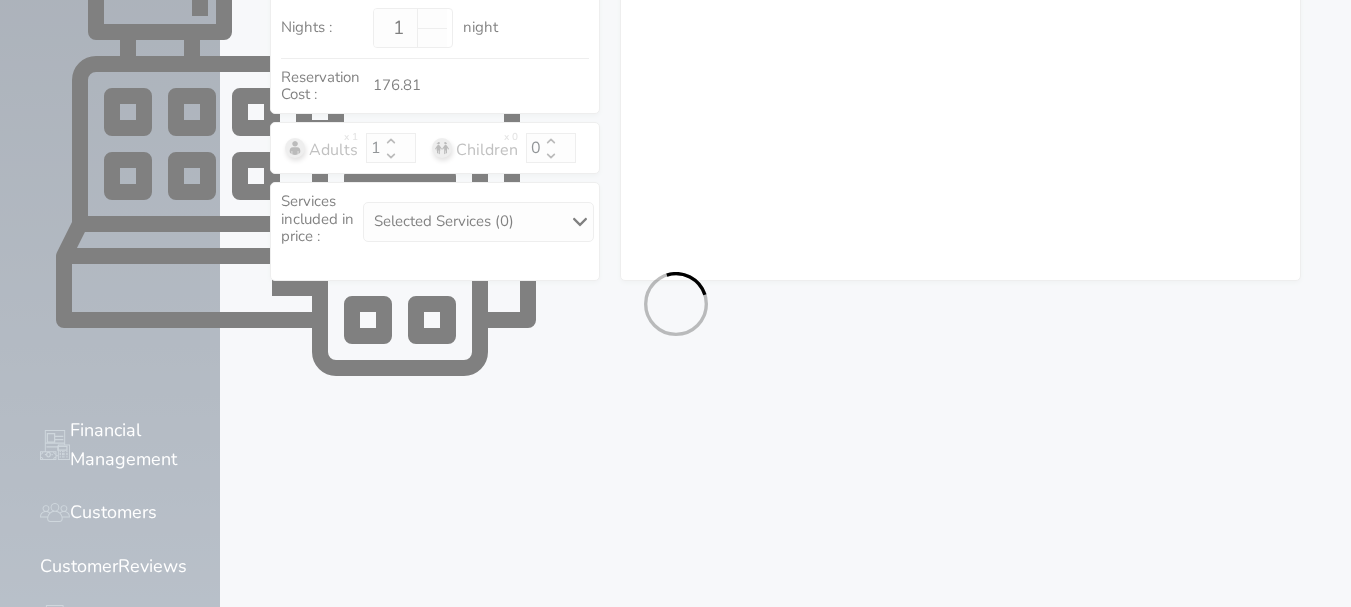 select on "9" 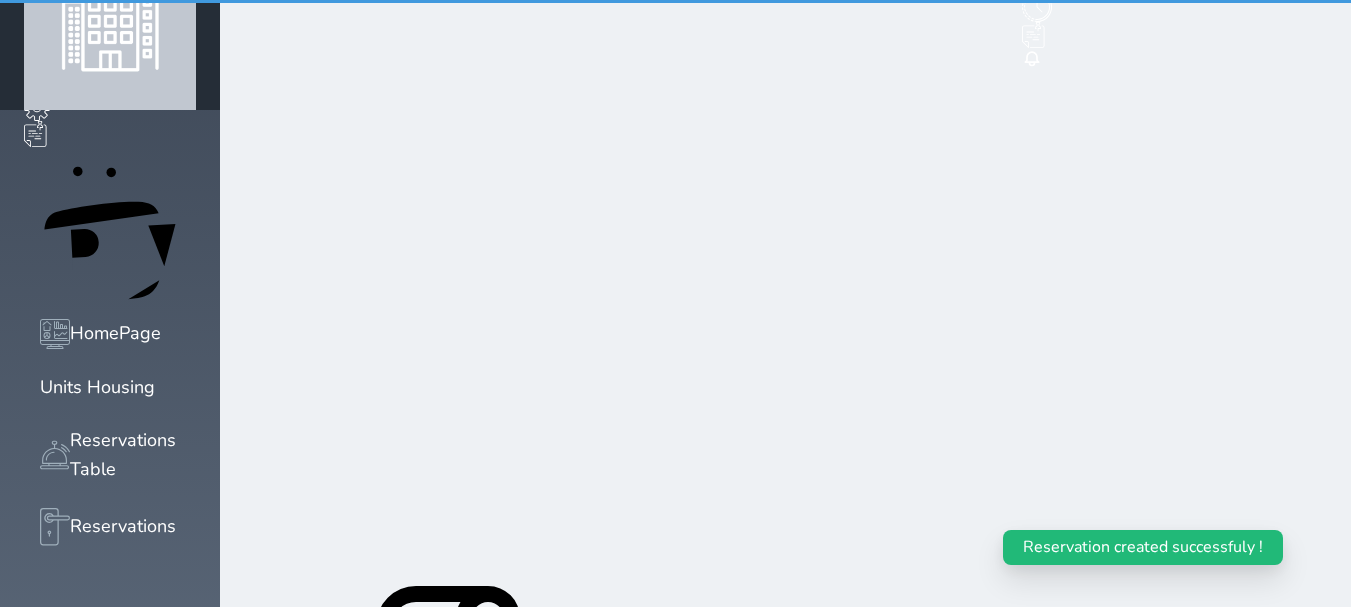 scroll, scrollTop: 0, scrollLeft: 0, axis: both 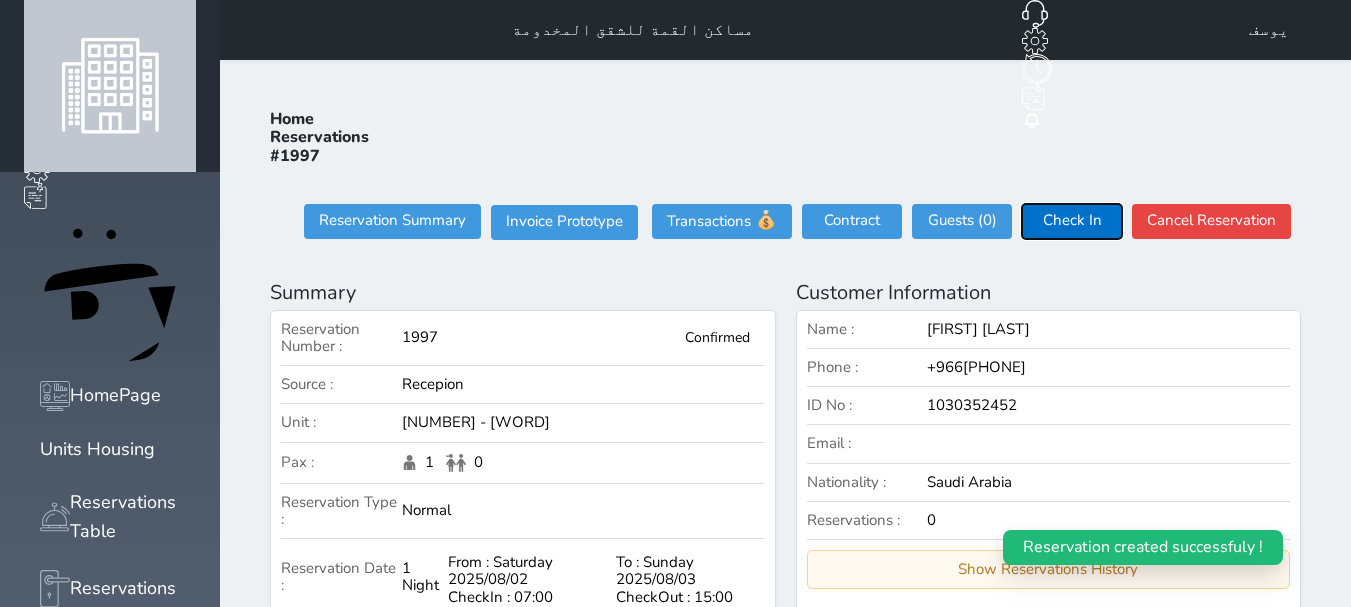 click on "Check In" at bounding box center [1072, 221] 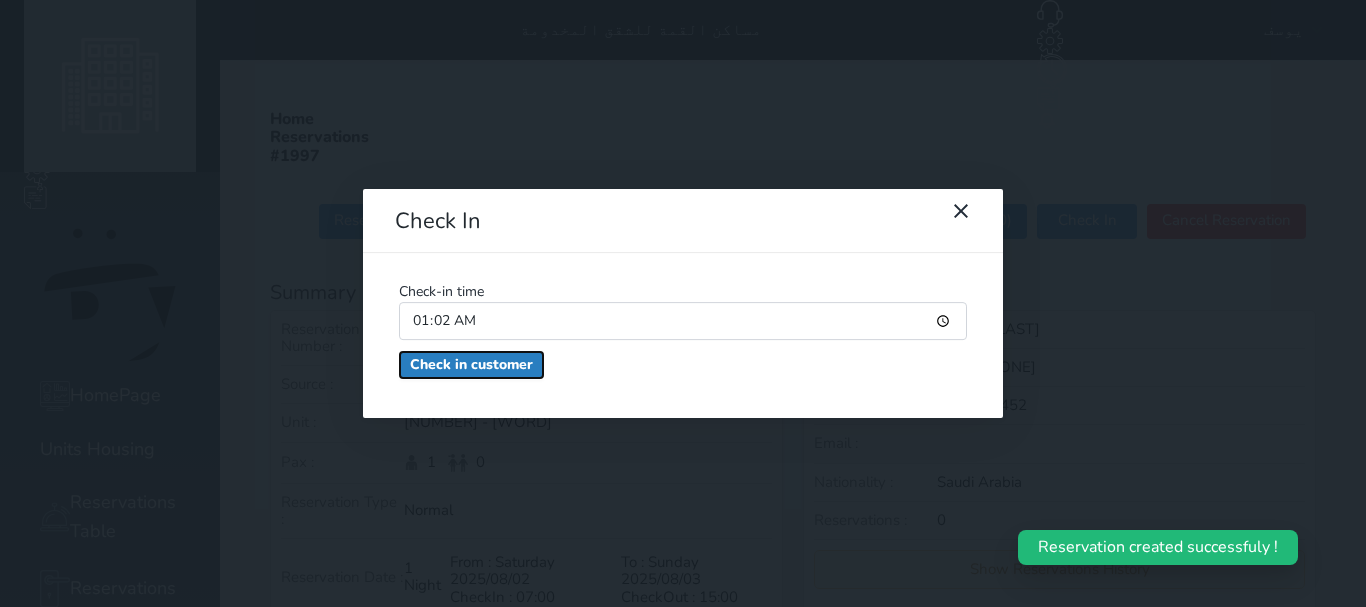 click on "Check in customer" at bounding box center (471, 365) 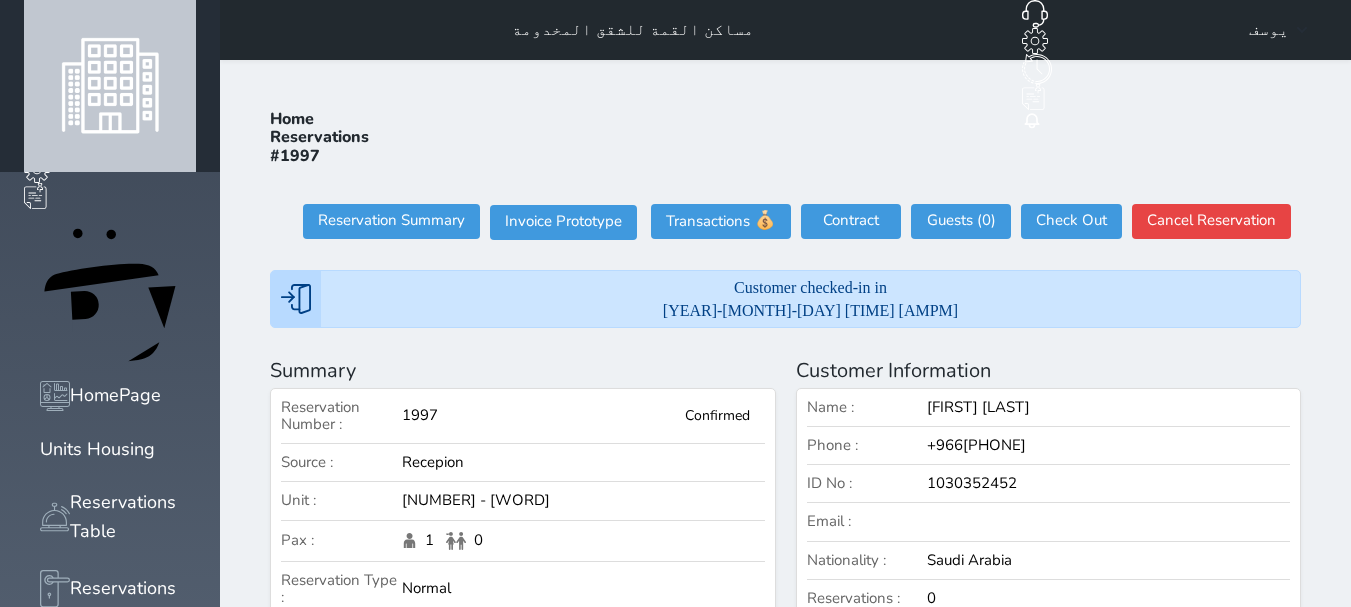 click on "Home   Reservations   #1997         Reservation Summary         Reservation Summary #1997                           Invoice Prototype   Transactions   💰         Contract         Contract #1997                                   Signed Contracts #1997
Signed Contracts (0)
#   Signature Date   Actions       Guests (0)         Guests                 Search Guests :        Name       ID Number       Email       Phone           Change Customer              Name *     Gender    Choose a gender   Male Female   Birthday Date *         Birthday Date Hijri         Relationship Type
Choose a relationship type   Son Daughter Wife Brother Sister Father Mother Husband آخر   Customer Type *   Choose a type   Citizen Gulf Citizen Visitor Resident   Nationality *   Choose a country     ID Type *   Choose a type   National ID Card family ID Passport   ID Number  *     ID Serial Number *       Add Guest     No Guests has been attached to this reservation yet!" at bounding box center [785, 977] 